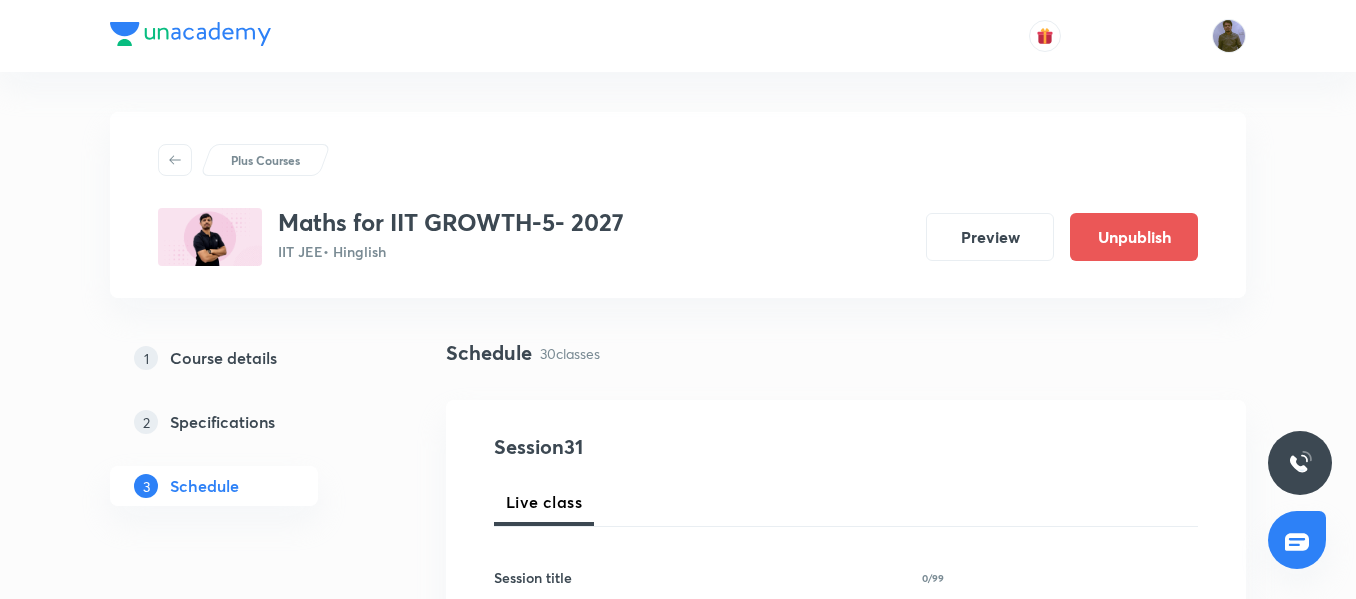 scroll, scrollTop: 3738, scrollLeft: 0, axis: vertical 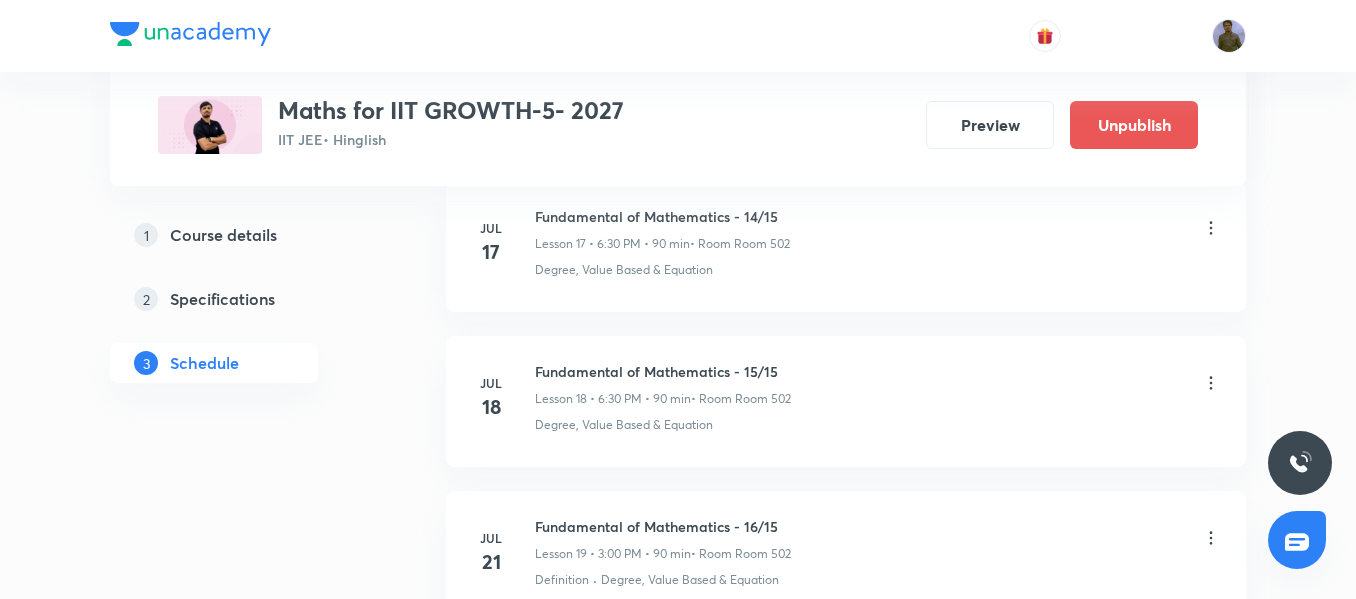 click on "Plus Courses Maths for IIT GROWTH-5- 2027 IIT JEE  • Hinglish Preview Unpublish 1 Course details 2 Specifications 3 Schedule Schedule 30  classes Session  31 Live class Session title 0/99 ​ Schedule for Aug 5, 2025, 6:18 PM ​ Duration (in minutes) ​   Session type Online Offline Room Select centre room Sub-concepts Select concepts that wil be covered in this session Add Cancel Jun 17 Bridge Course Lesson 1 • 6:30 PM • 90 min  • Room Room 502 Degree, Value Based & Equation Jun 19 Bridge Course Lesson 2 • 7:00 PM • 80 min  • Room Room 502 Degree, Value Based & Equation Jun 20 Bridge Course Lesson 3 • 7:00 PM • 80 min  • Room Room 502 Degree, Value Based & Equation Jun 23 Fundamental of Mathematics - 01/15 Lesson 4 • 6:30 PM • 90 min  • Room Room 502 Degree, Value Based & Equation Jun 24 Fundamental of Mathematics - 02/15 Lesson 5 • 6:30 PM • 90 min  • Room Room 502 Degree, Value Based & Equation Jun 26 Fundamental of Mathematics - 03/15 Lesson 6 • 6:30 PM • 90 min" at bounding box center (678, -609) 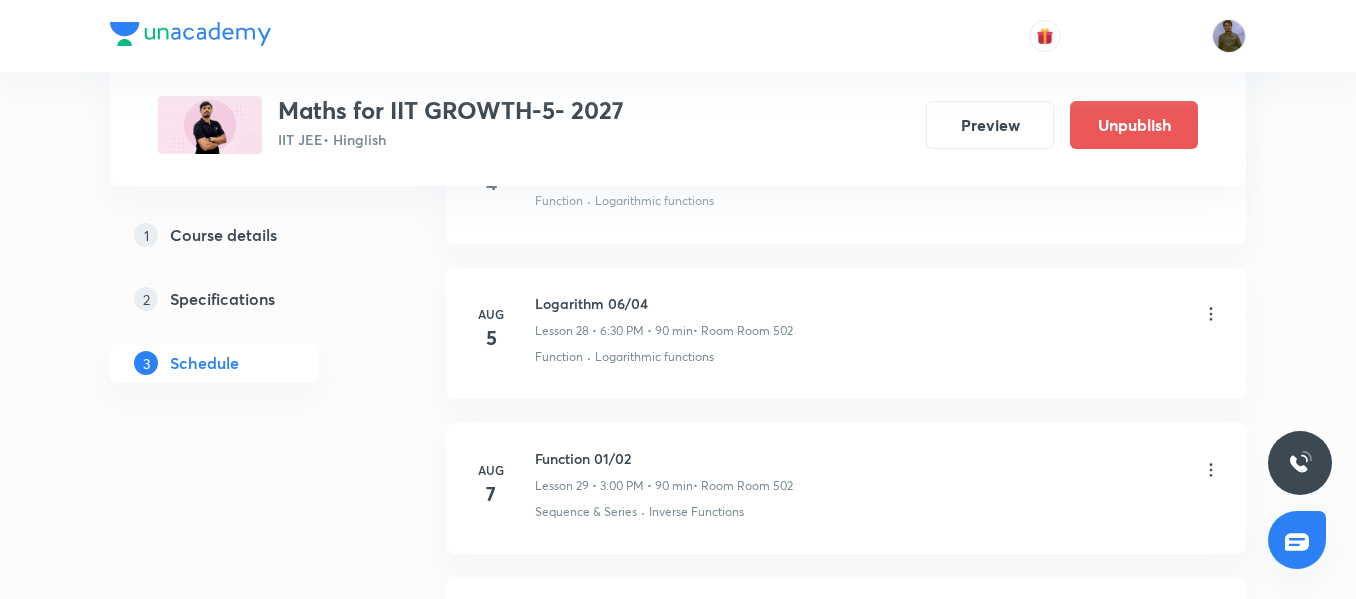 scroll, scrollTop: 5359, scrollLeft: 0, axis: vertical 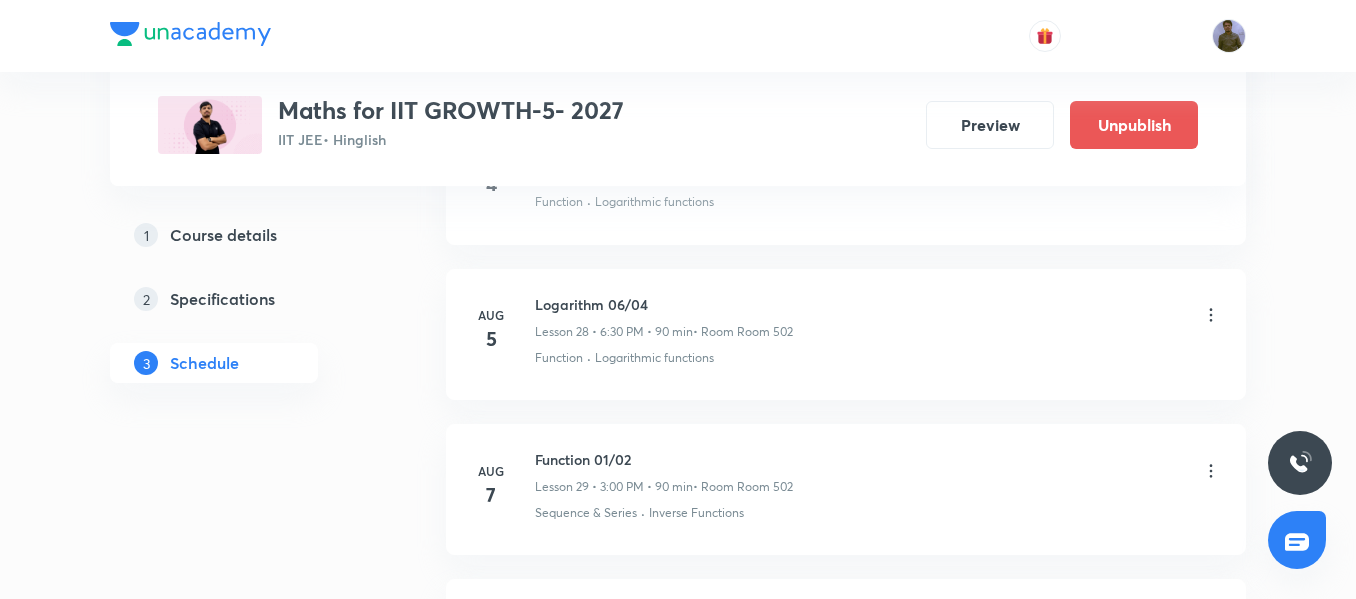 click on "Logarithm 06/04" at bounding box center [664, 304] 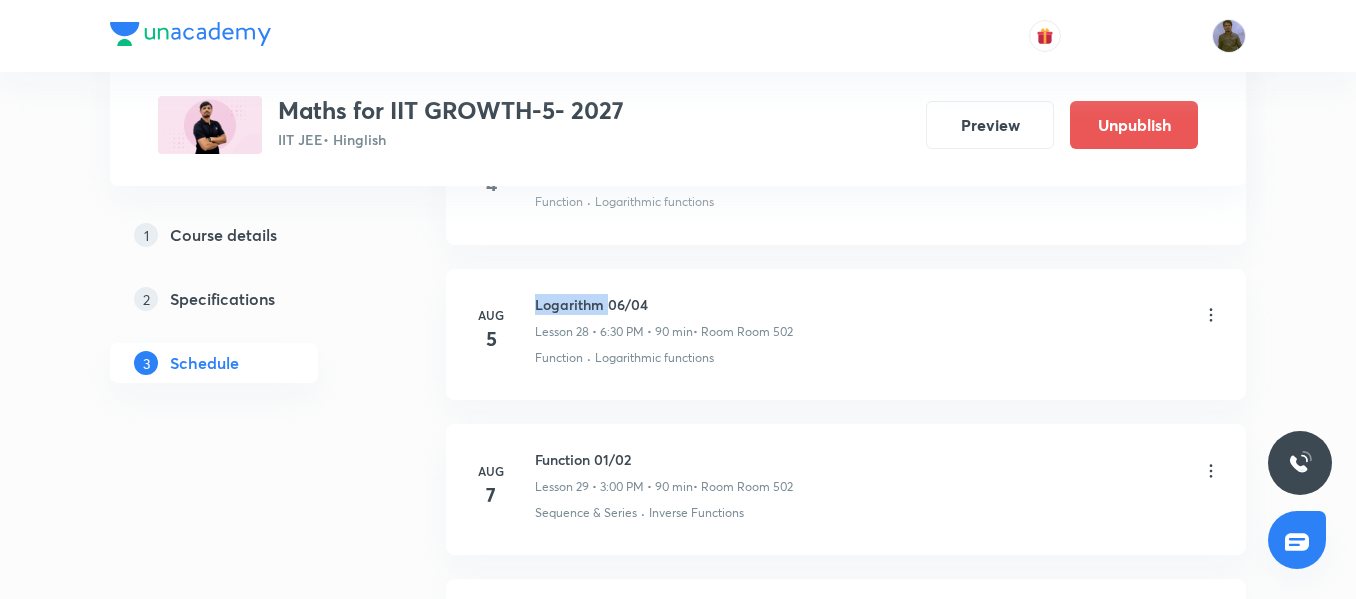 click on "Logarithm 06/04" at bounding box center (664, 304) 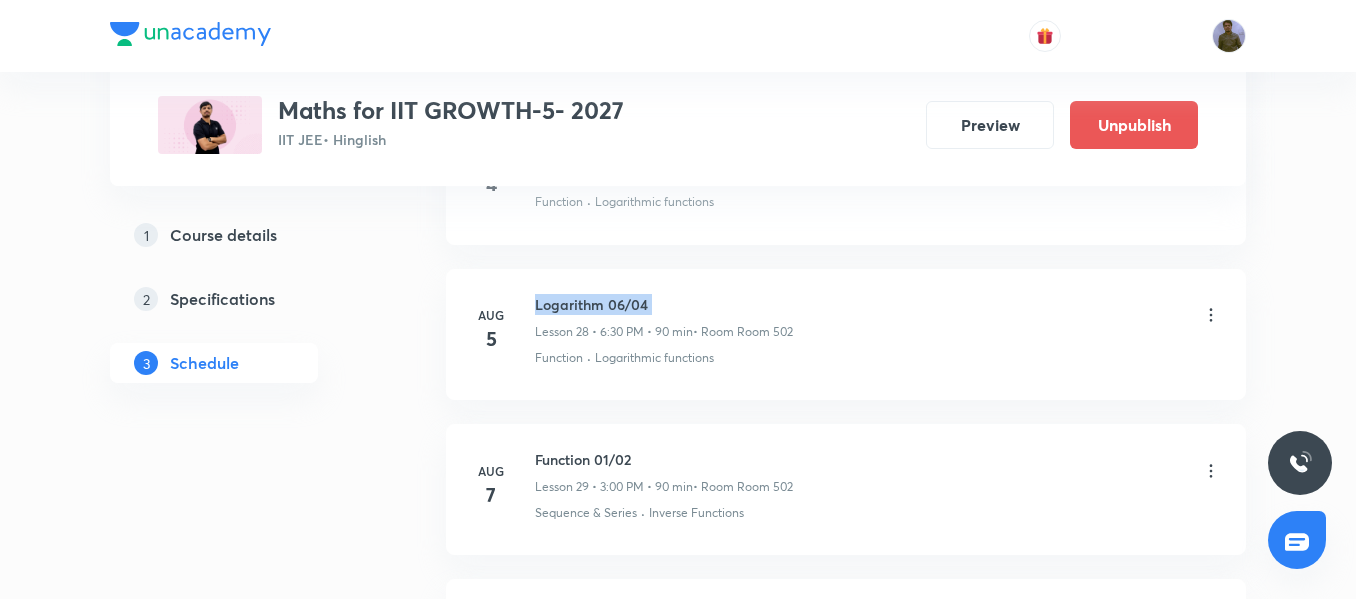 click on "Logarithm 06/04" at bounding box center [664, 304] 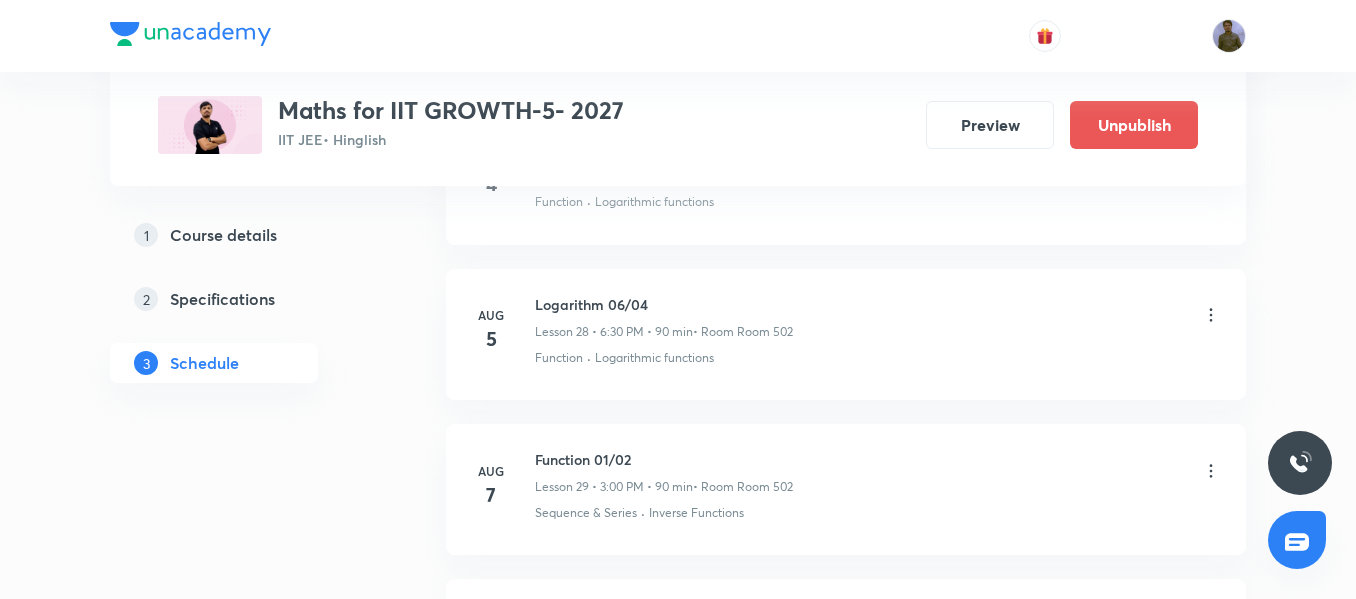 click 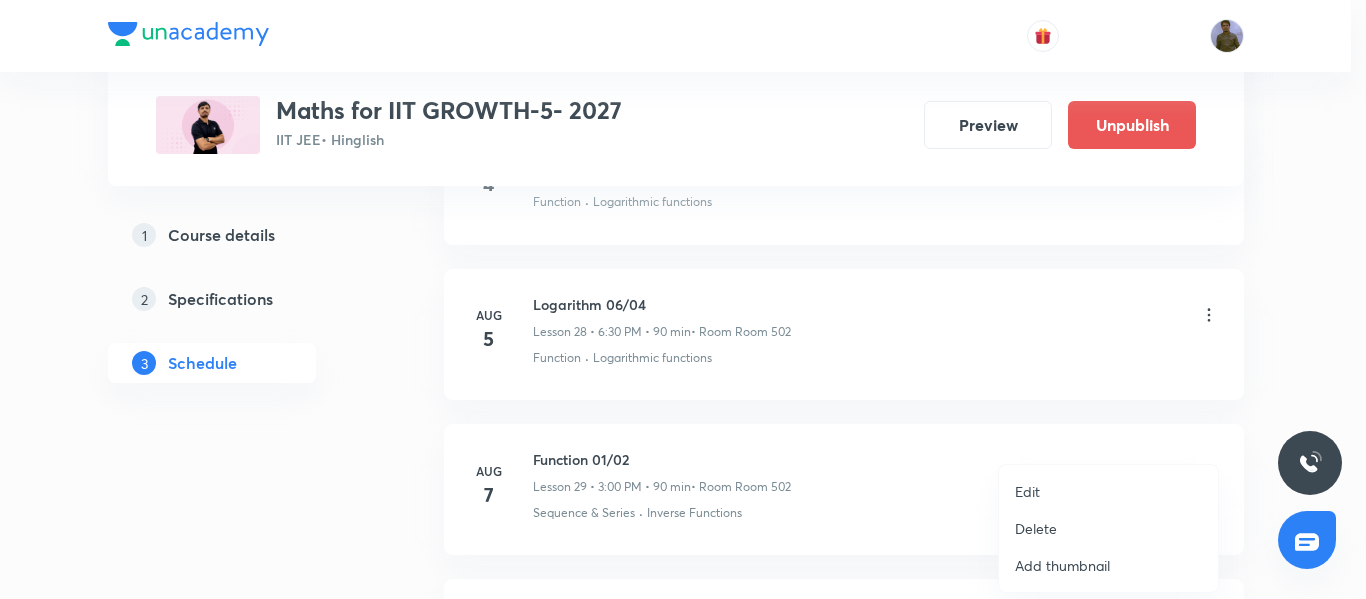 click on "Edit" at bounding box center [1108, 491] 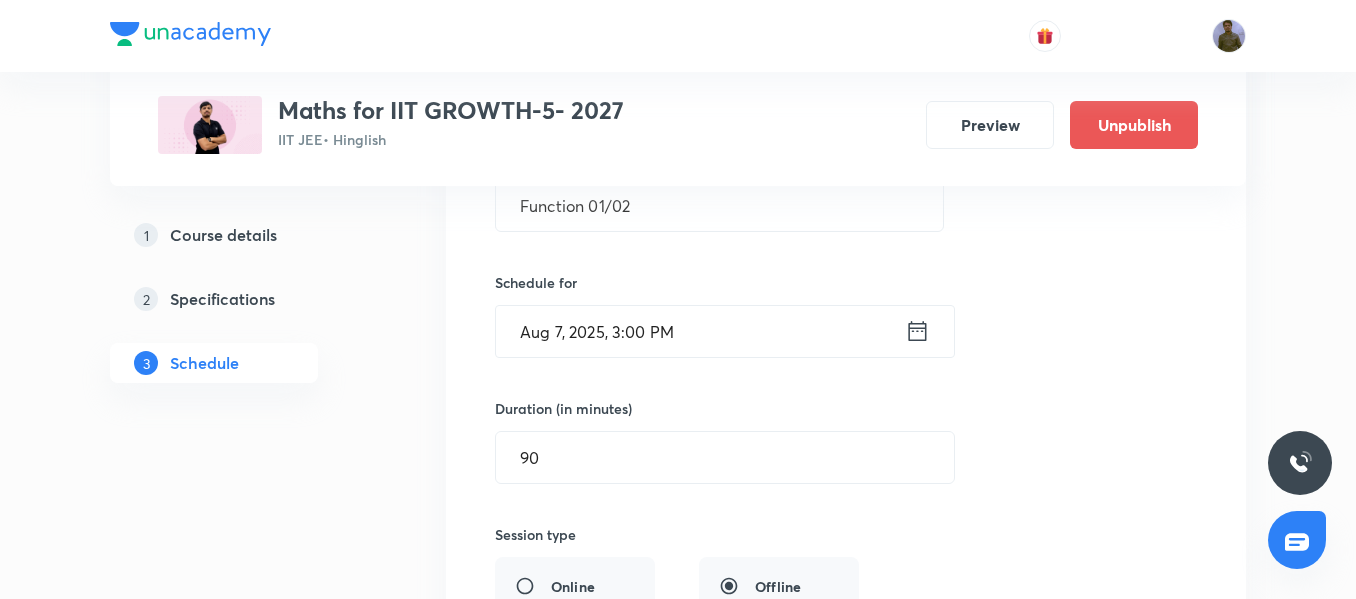 scroll, scrollTop: 4659, scrollLeft: 0, axis: vertical 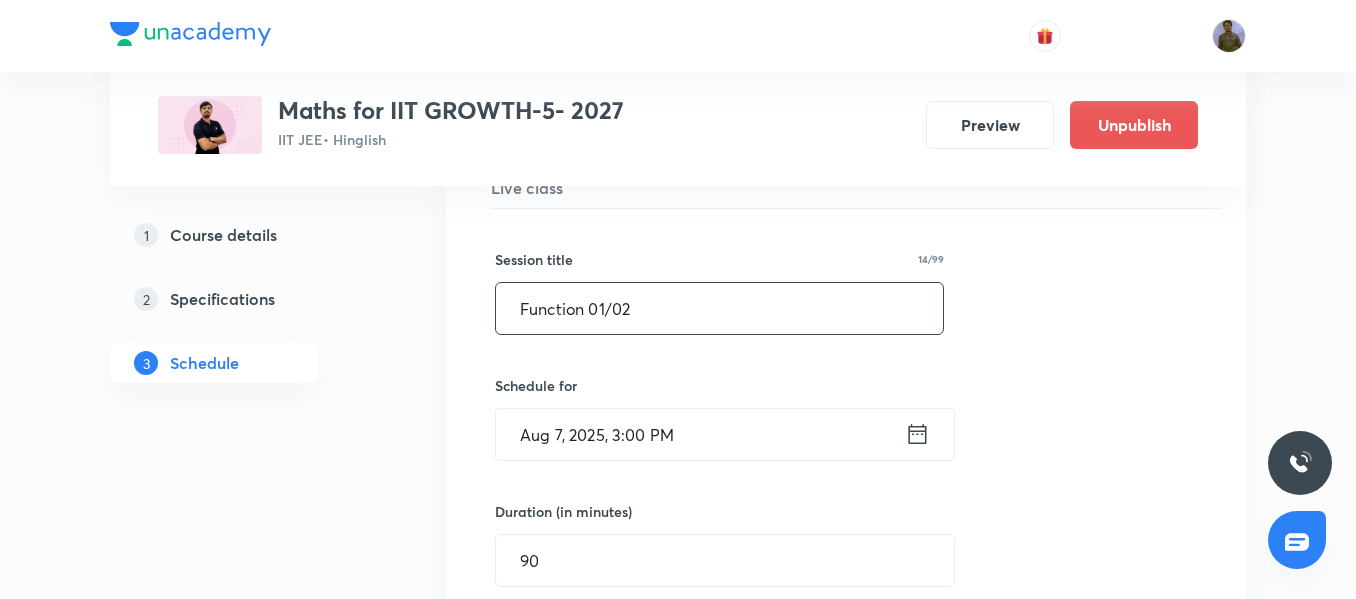 drag, startPoint x: 679, startPoint y: 315, endPoint x: 215, endPoint y: 310, distance: 464.02695 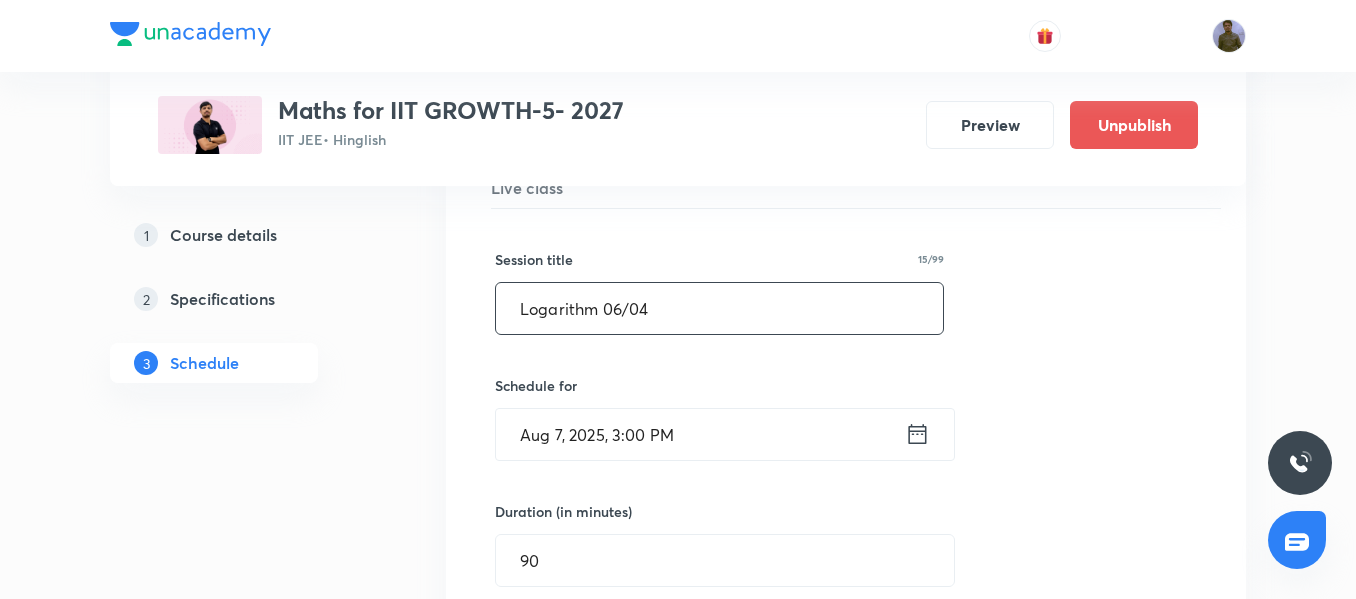 click on "Logarithm 06/04" at bounding box center (719, 308) 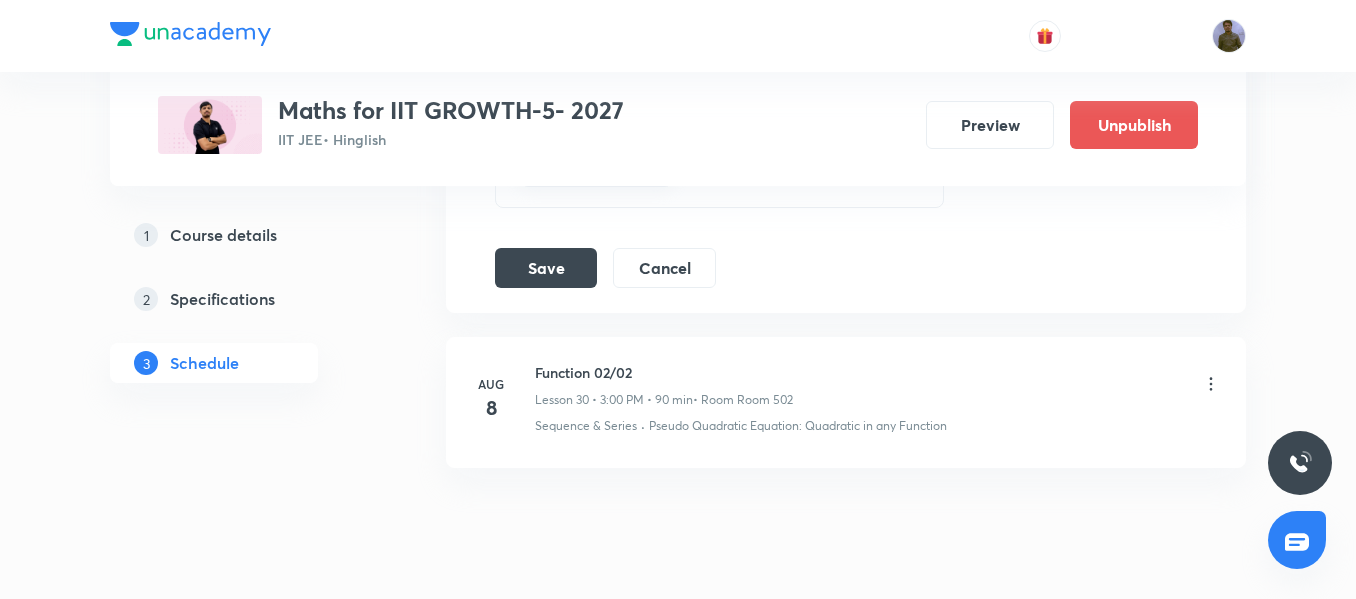 scroll, scrollTop: 5459, scrollLeft: 0, axis: vertical 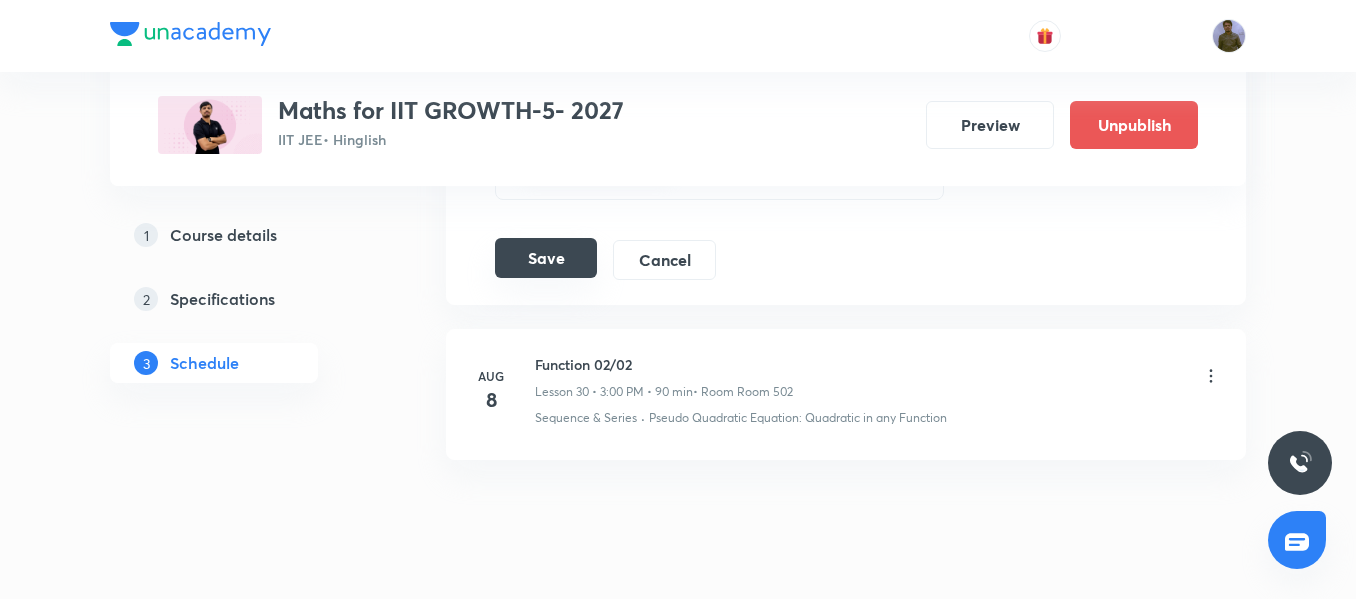 type on "Logarithm 07/04" 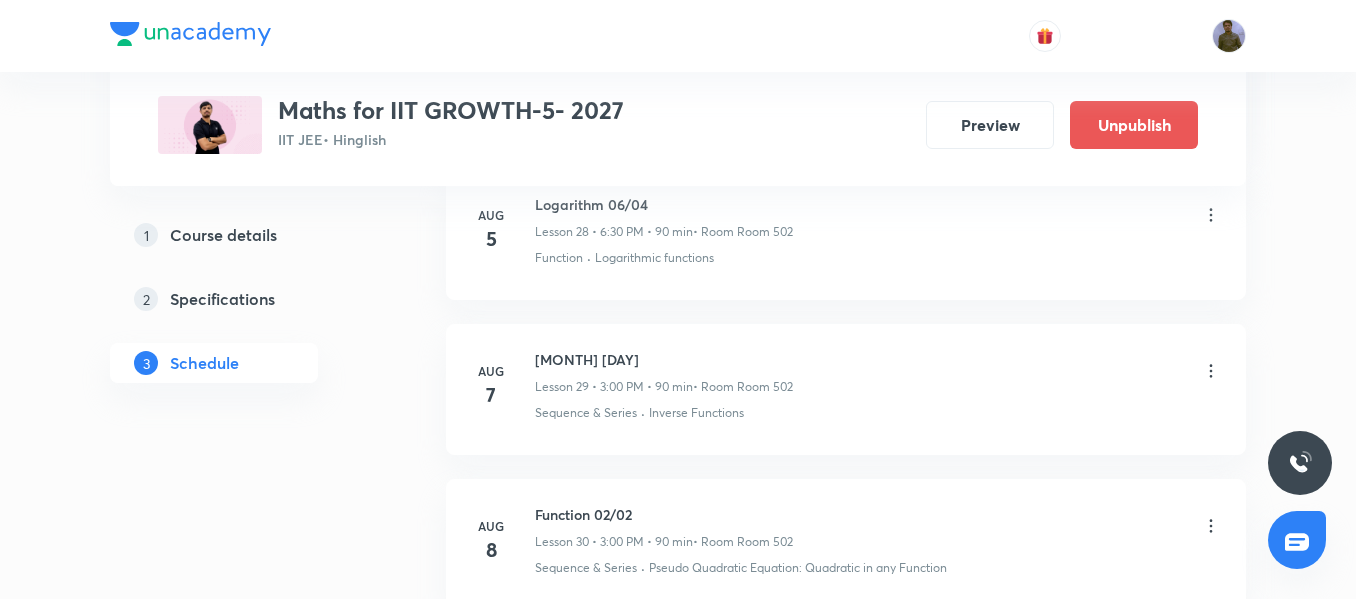 scroll, scrollTop: 4740, scrollLeft: 0, axis: vertical 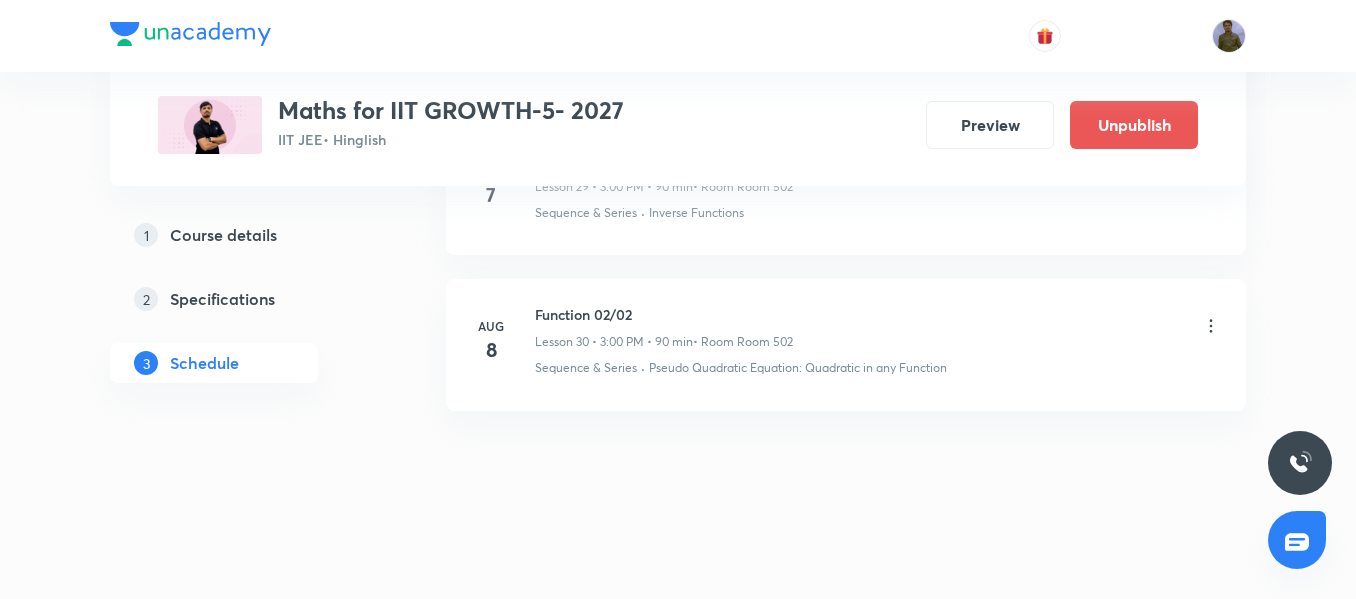 click 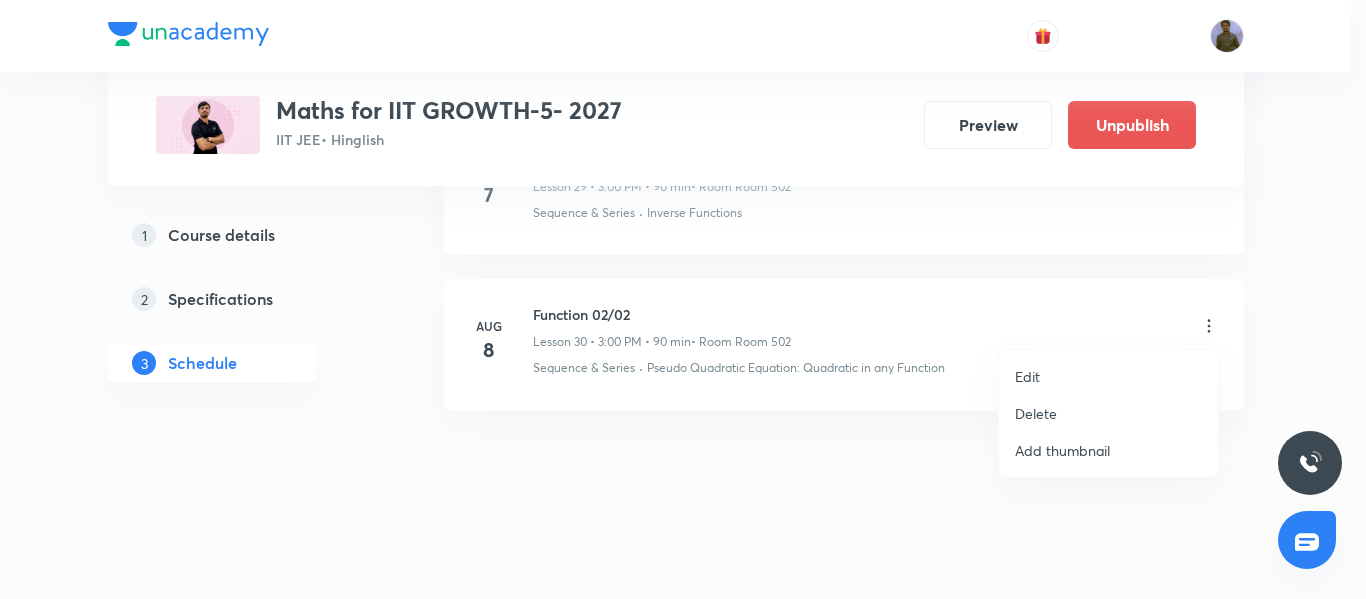 click on "Edit" at bounding box center (1108, 376) 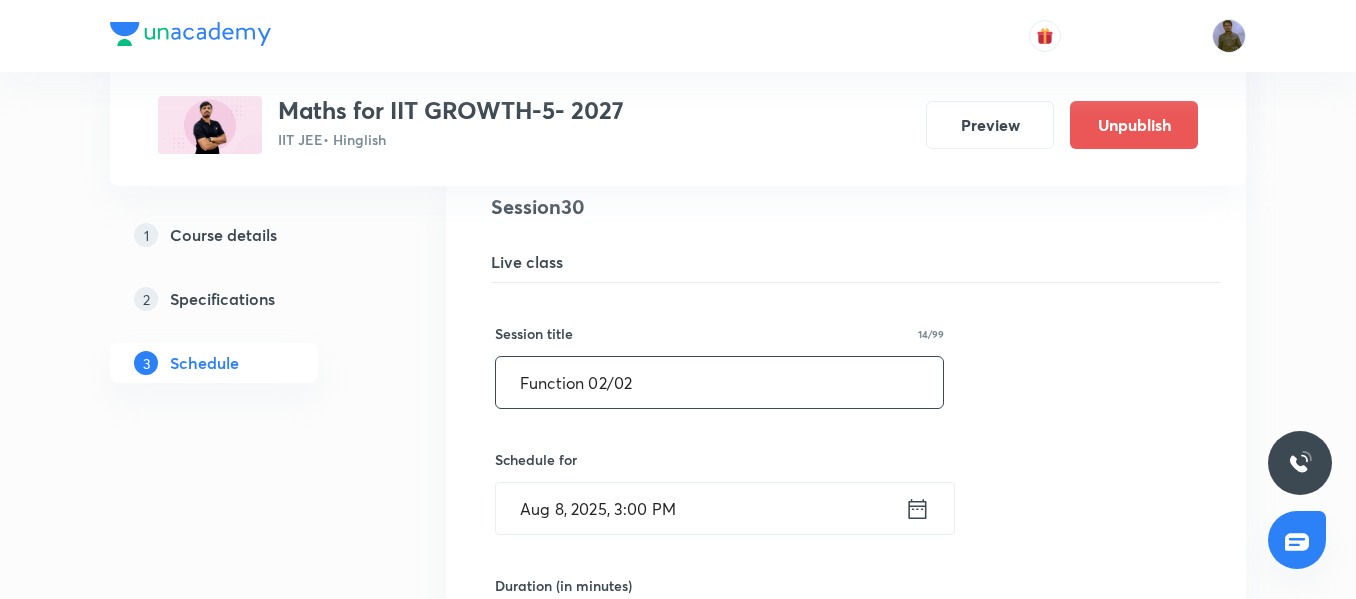 click on "Function 02/02" at bounding box center [719, 382] 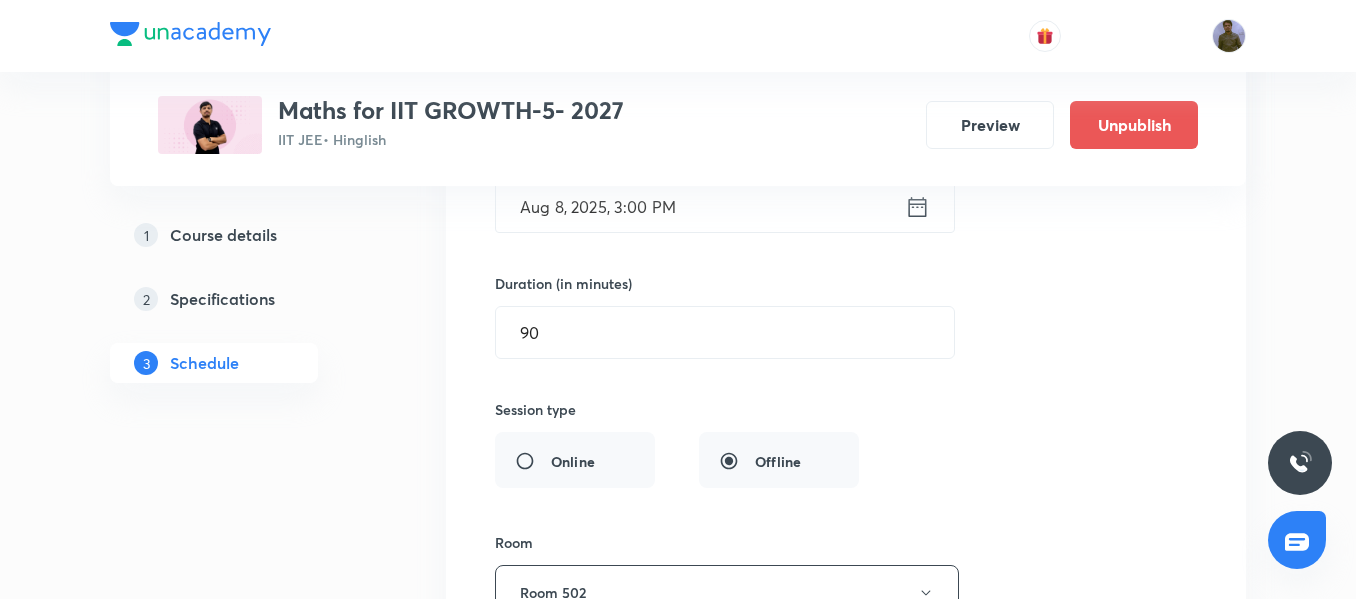 scroll, scrollTop: 5340, scrollLeft: 0, axis: vertical 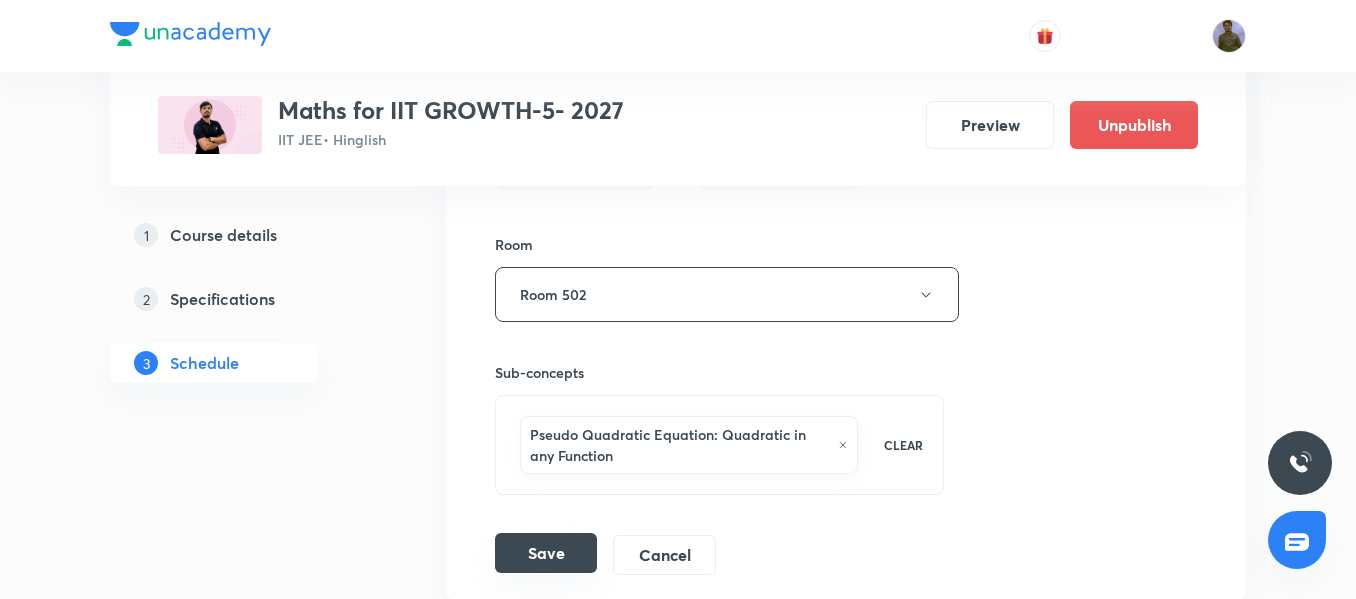 type on "Function 01/02" 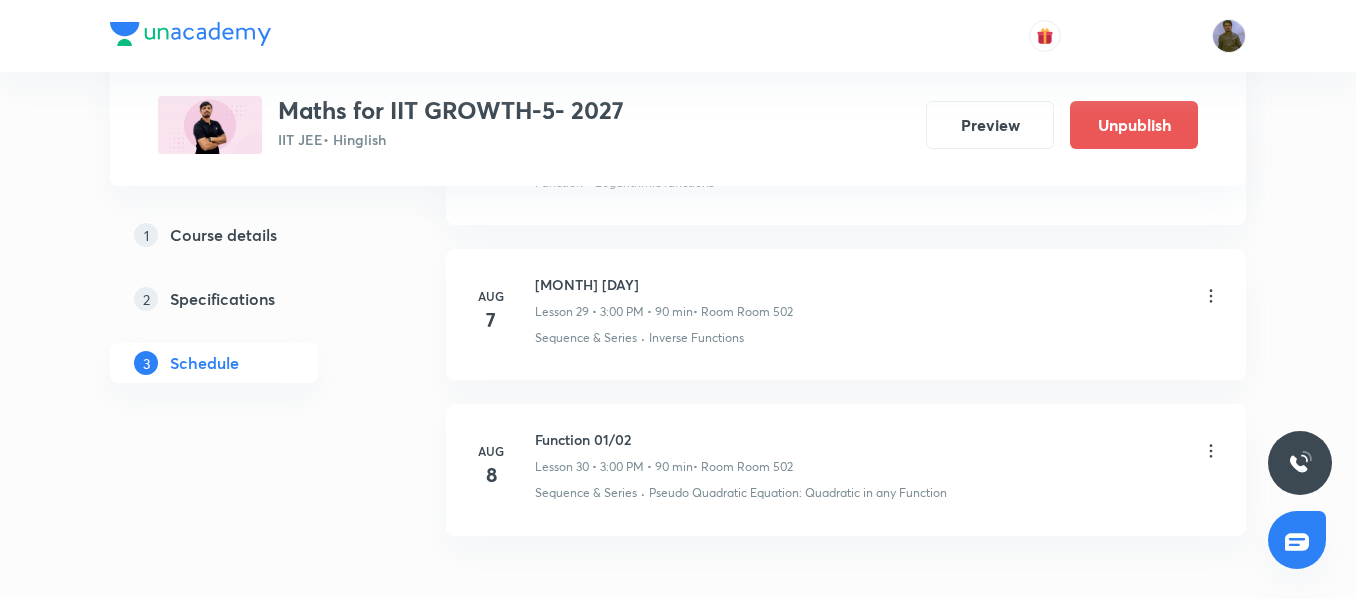 scroll, scrollTop: 4740, scrollLeft: 0, axis: vertical 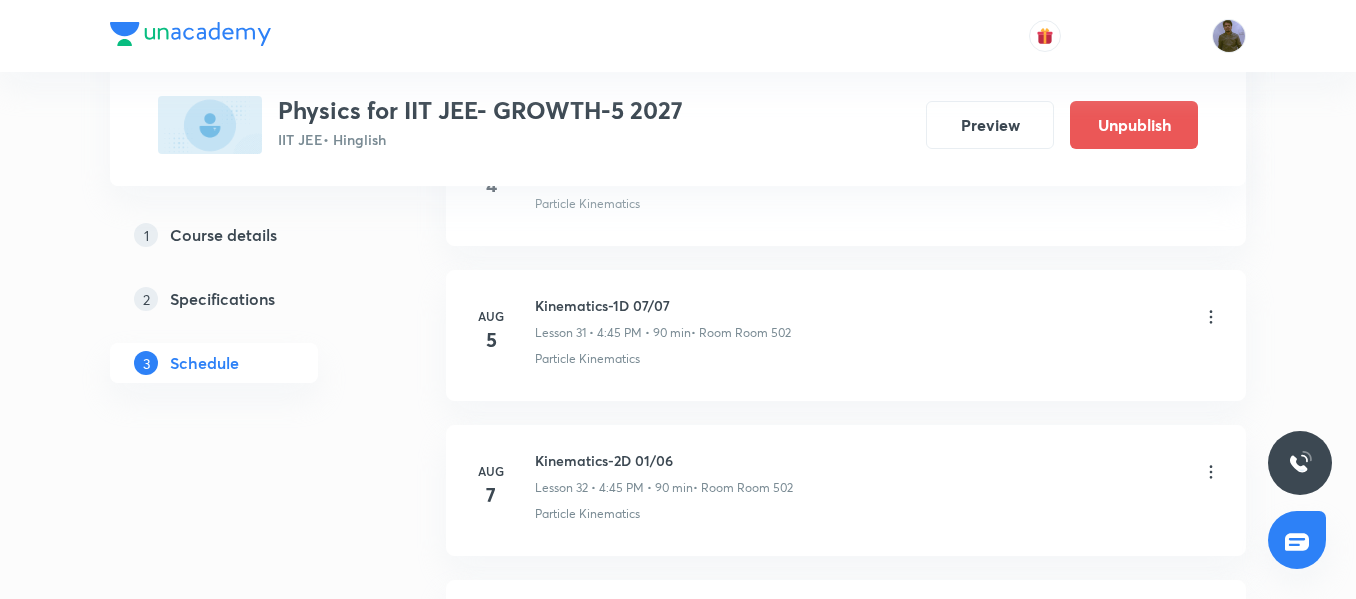 click on "[DATE] Kinematics-1D [DATE]/07 Lesson 31 • 4:45 PM • 90 min  • Room Room 502 Particle Kinematics" at bounding box center [846, 335] 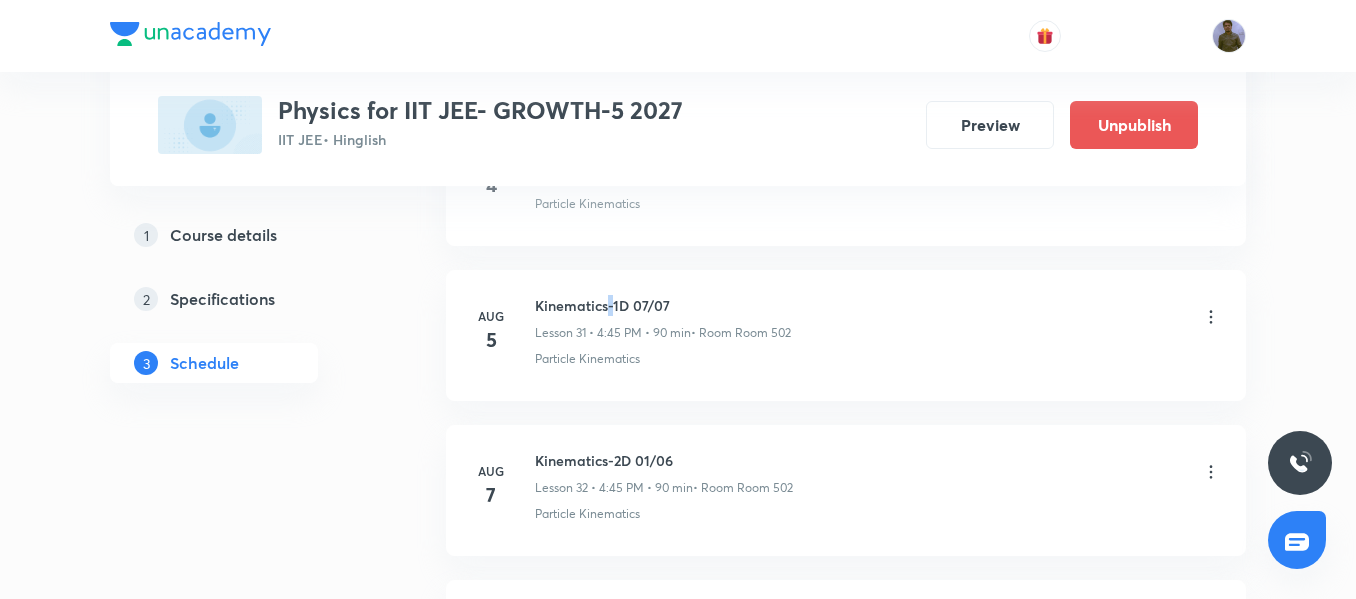click on "Kinematics-1D 07/07" at bounding box center [663, 305] 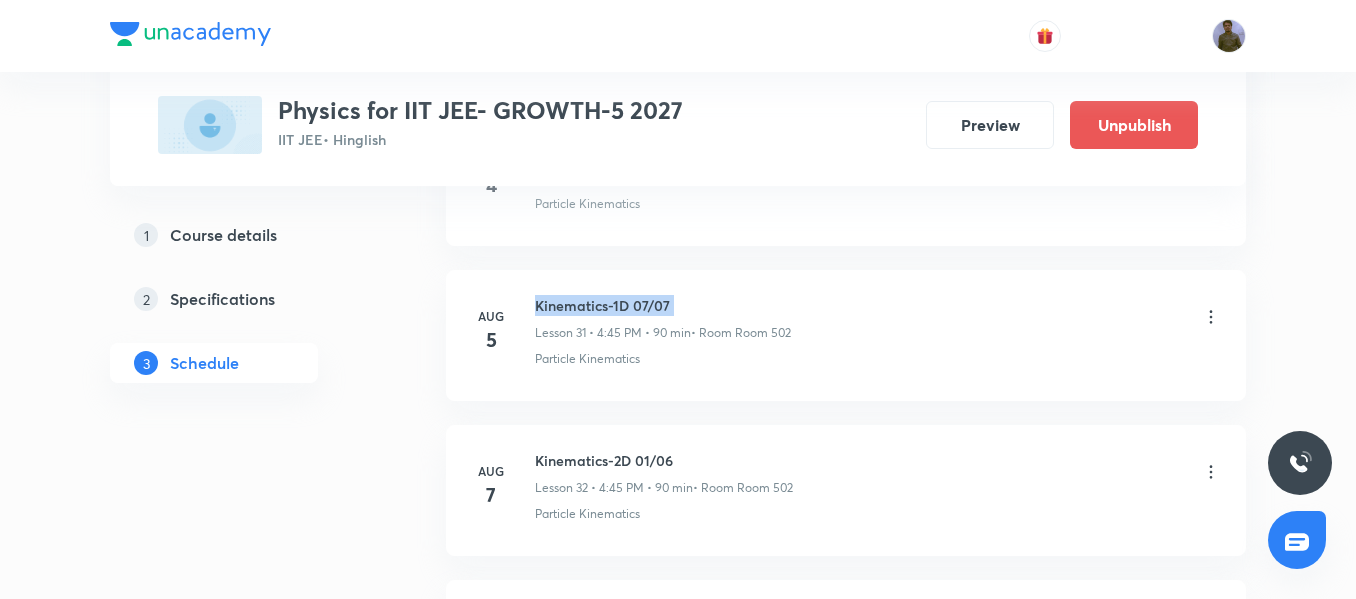 click on "Kinematics-1D 07/07" at bounding box center (663, 305) 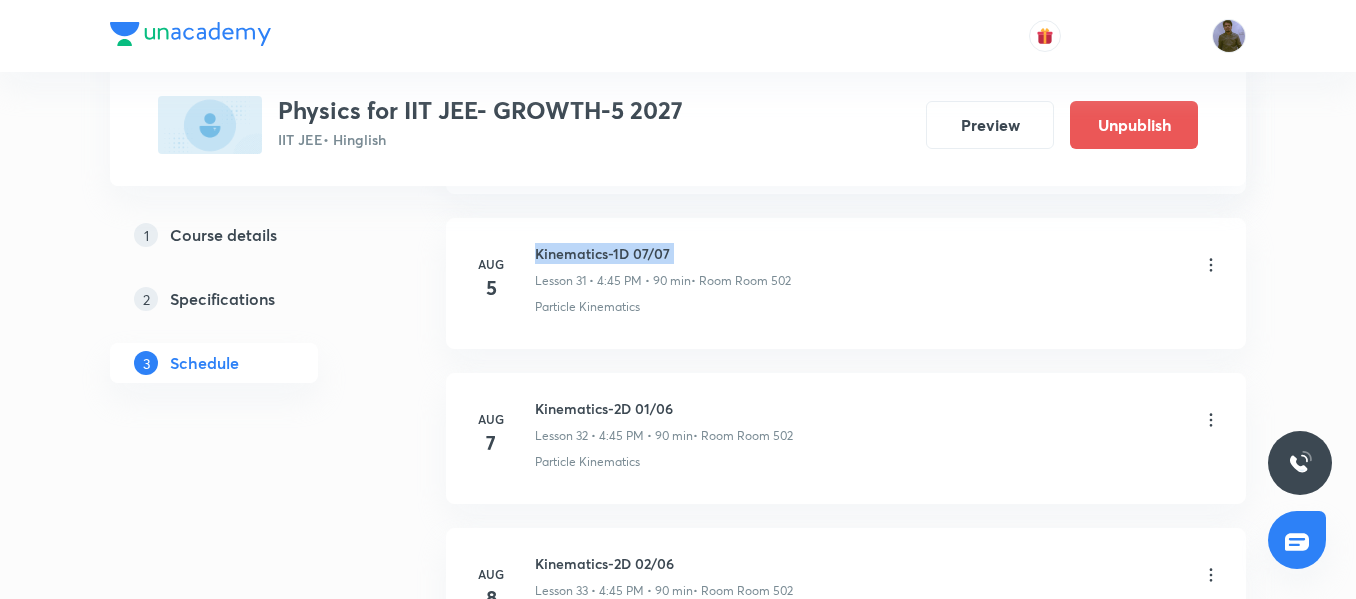 scroll, scrollTop: 5921, scrollLeft: 0, axis: vertical 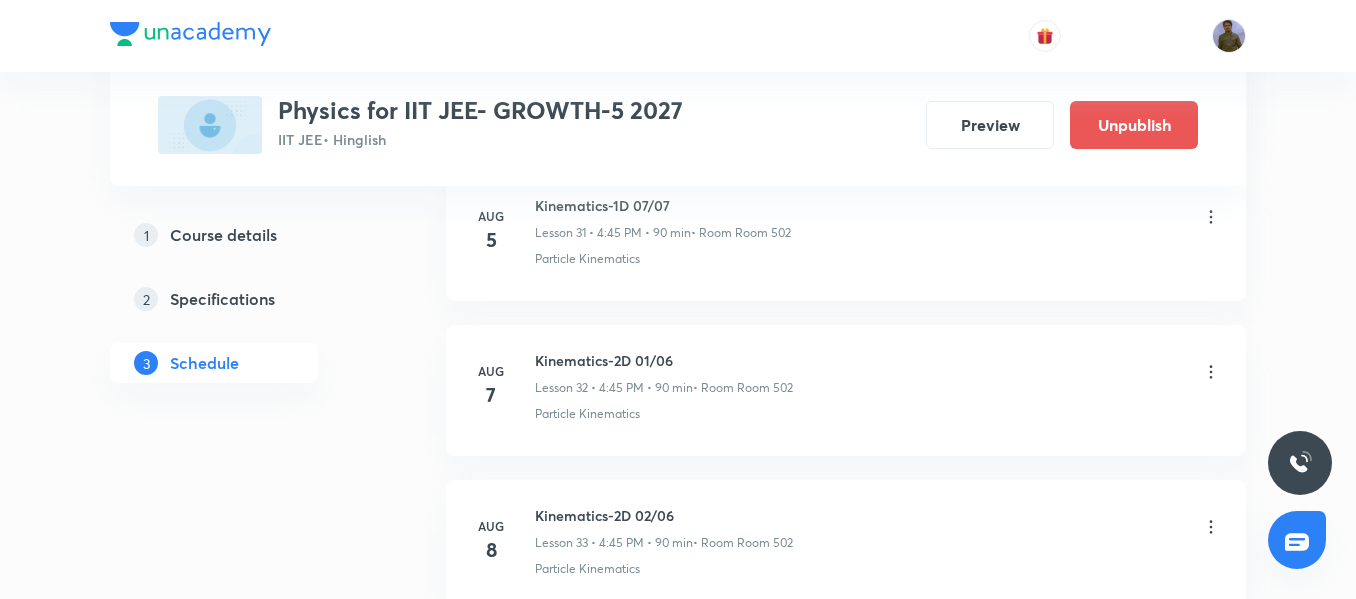 click 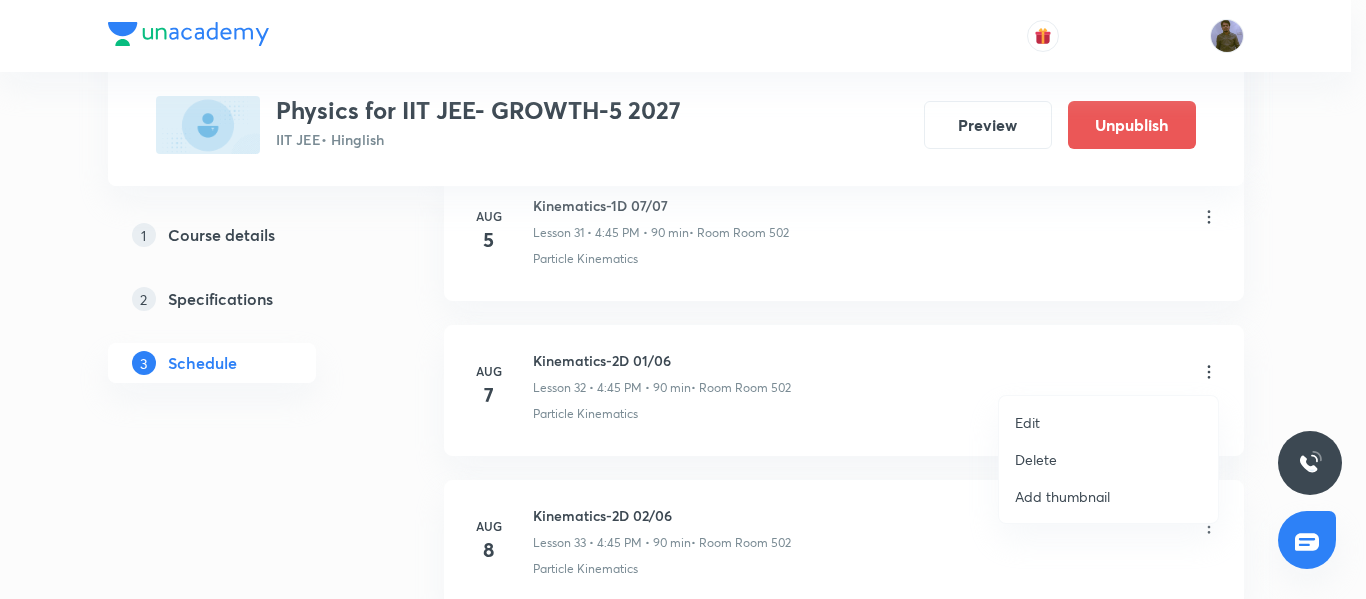 click on "Edit" at bounding box center [1108, 422] 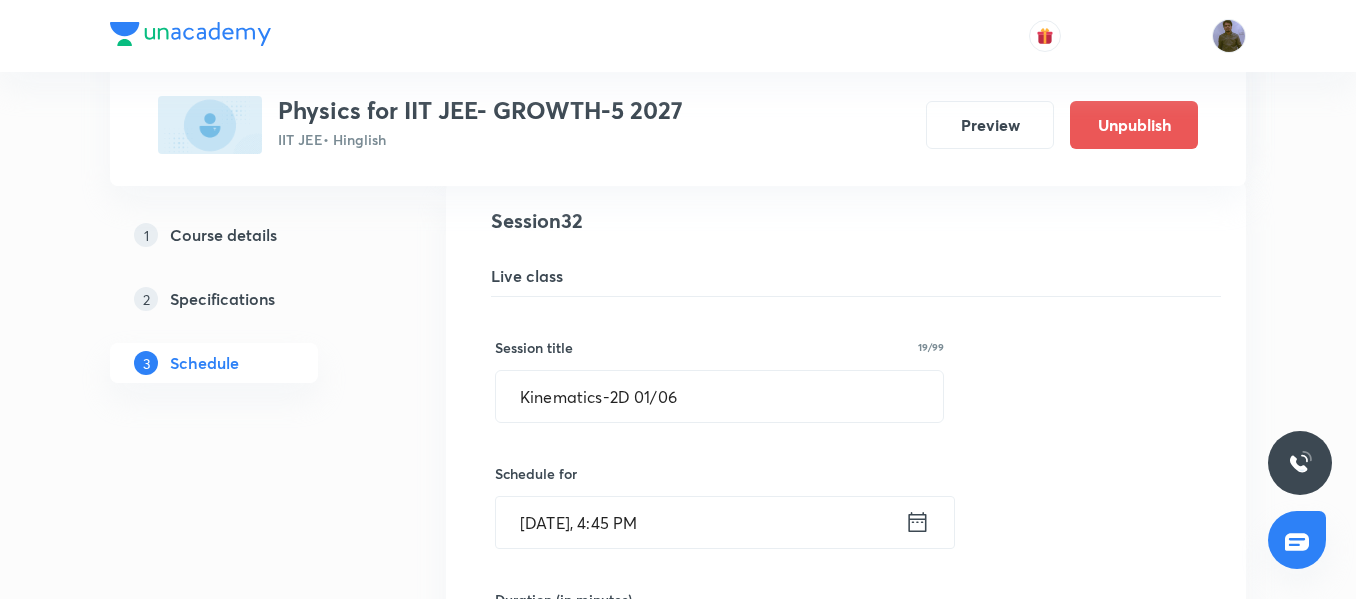 scroll, scrollTop: 5021, scrollLeft: 0, axis: vertical 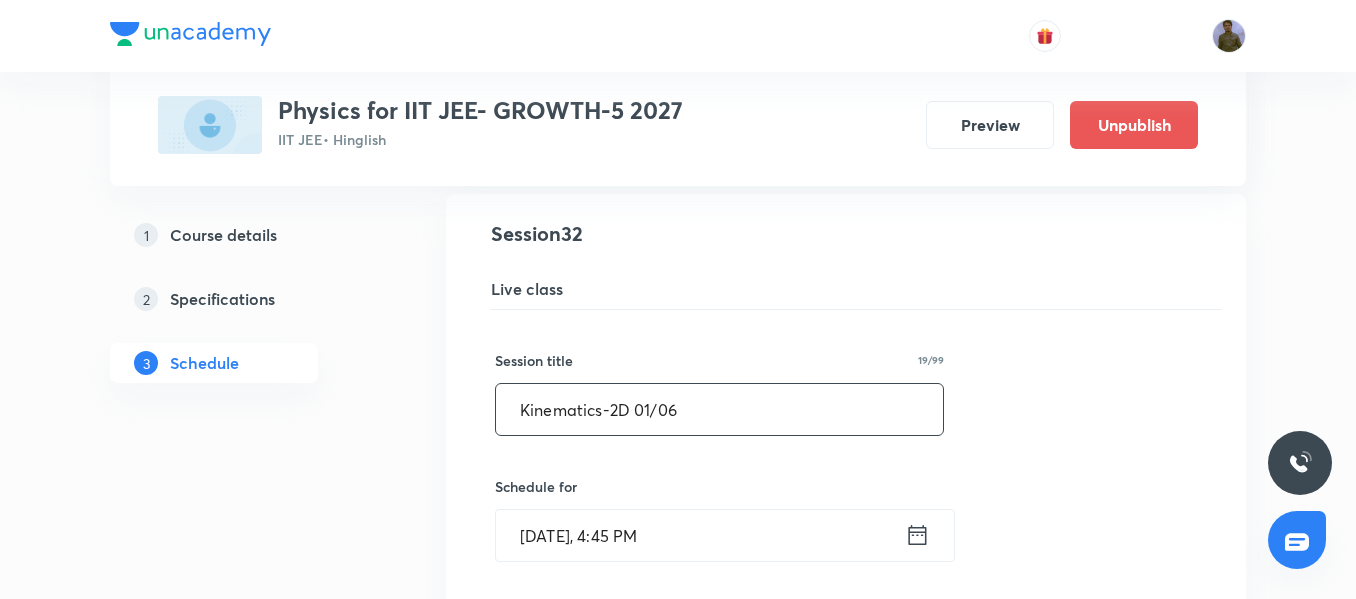 drag, startPoint x: 706, startPoint y: 414, endPoint x: 447, endPoint y: 395, distance: 259.69598 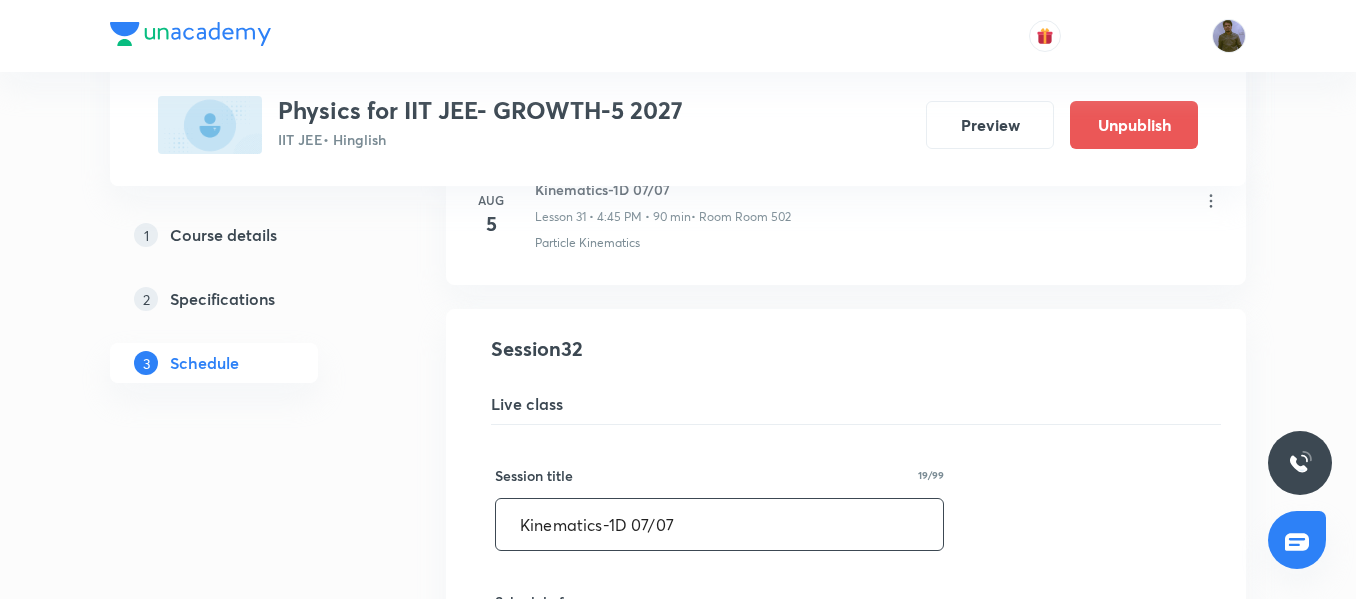 scroll, scrollTop: 5021, scrollLeft: 0, axis: vertical 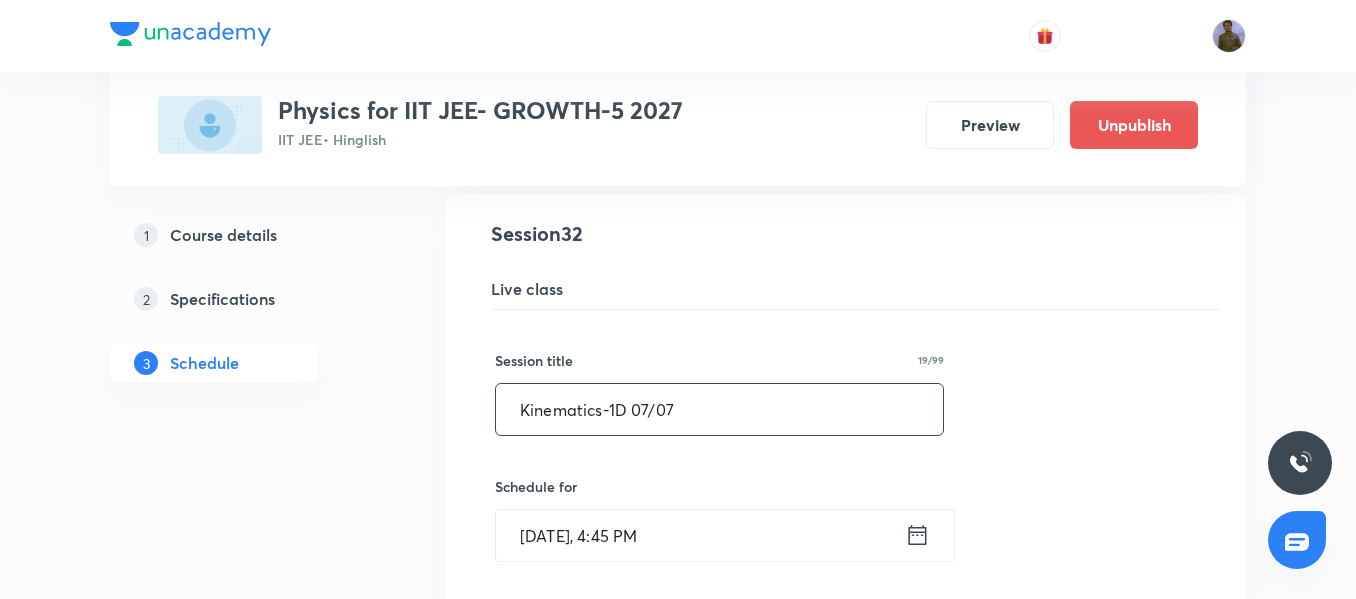 click on "Kinematics-1D 07/07" at bounding box center [719, 409] 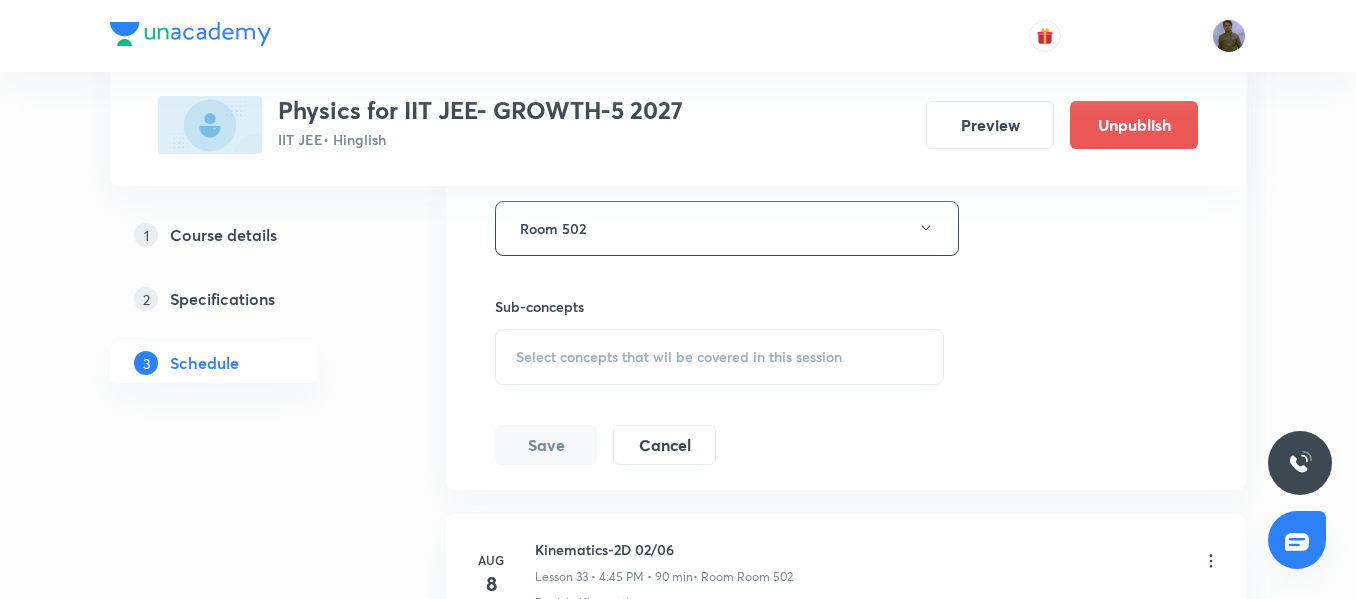 scroll, scrollTop: 5721, scrollLeft: 0, axis: vertical 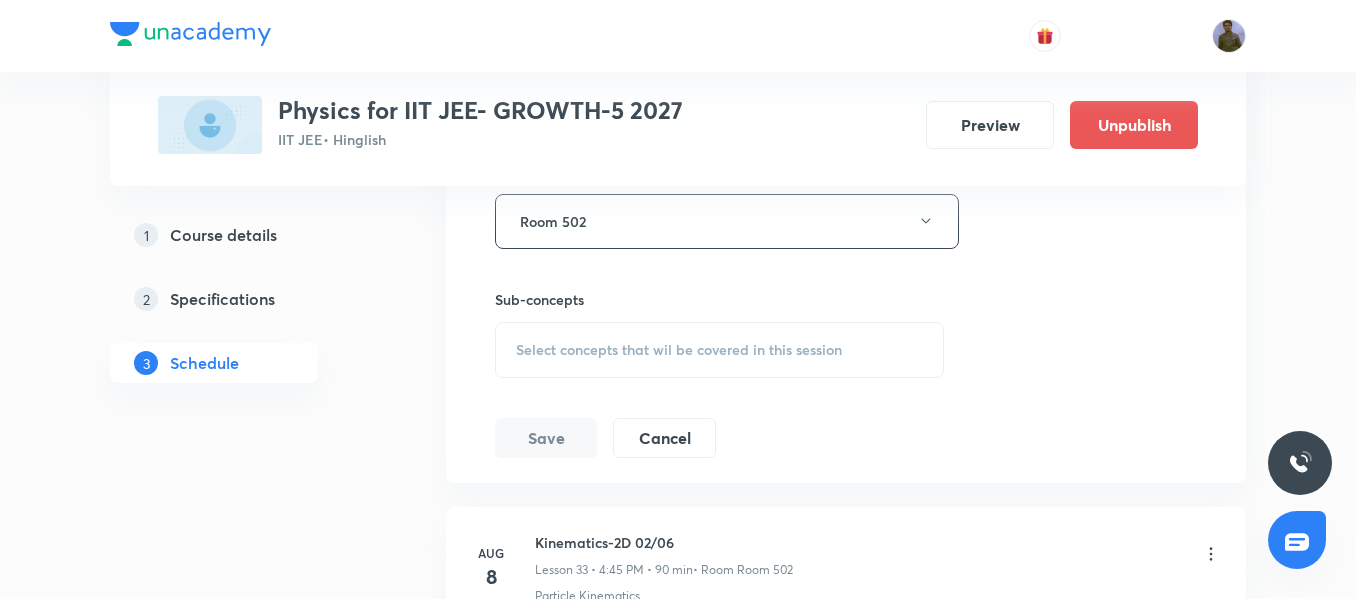 type on "Kinematics-1D [DATE]/07" 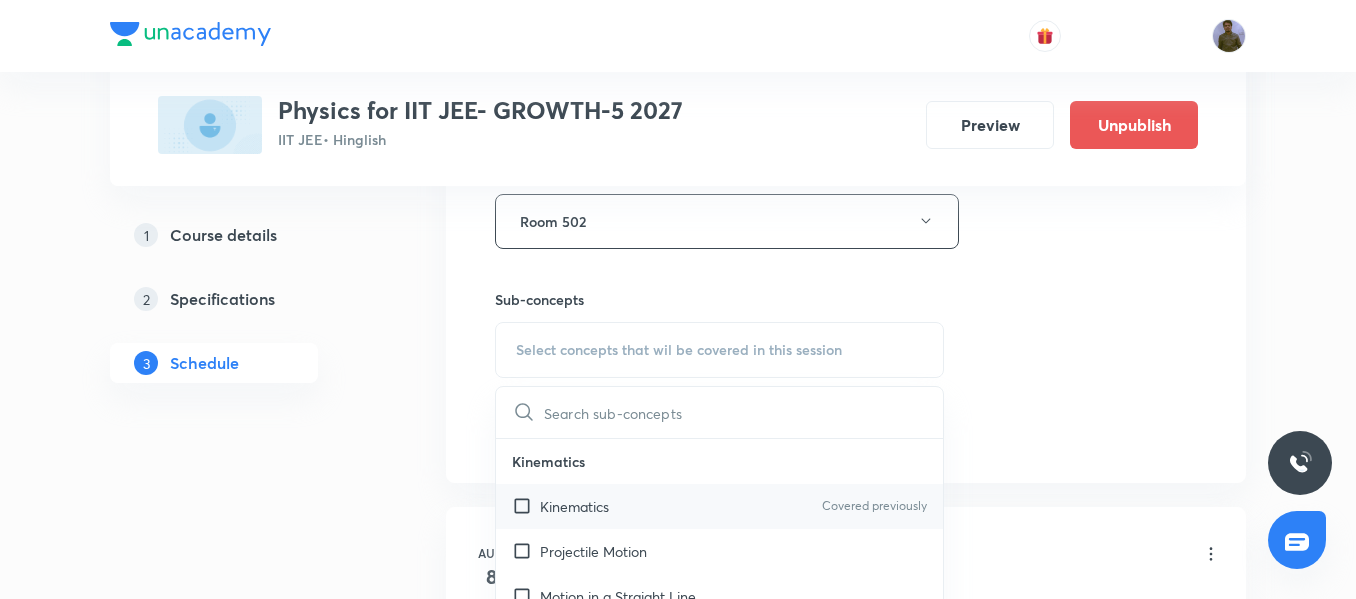 click on "Kinematics" at bounding box center (574, 506) 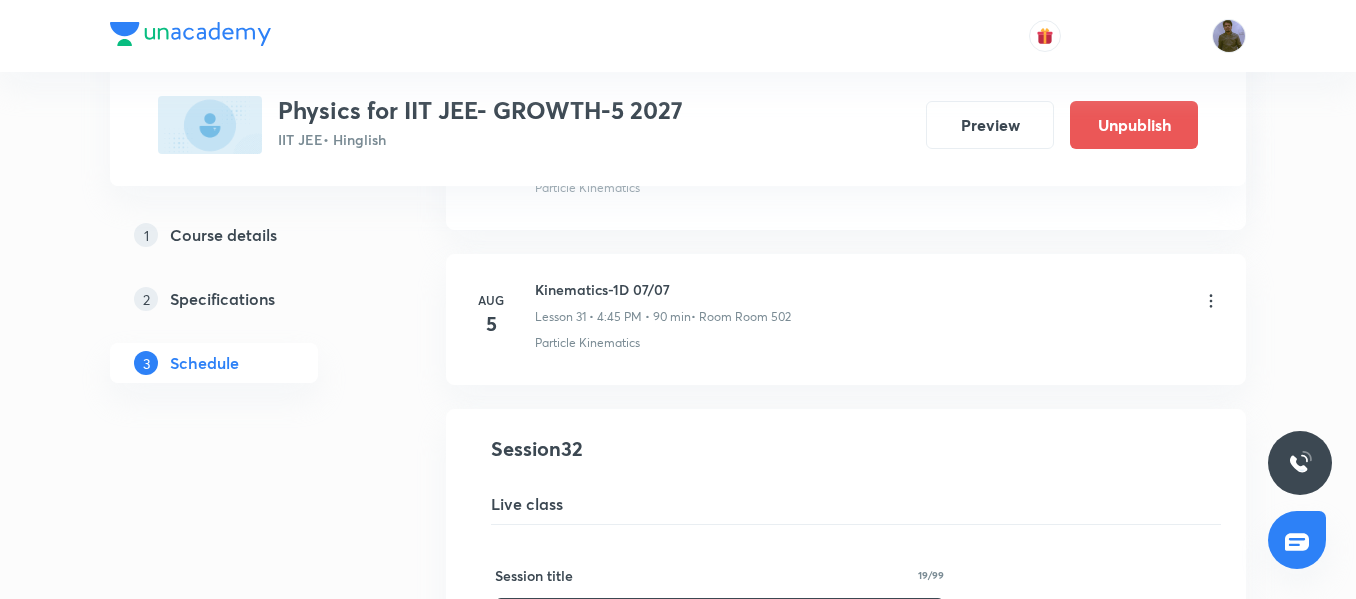 scroll, scrollTop: 4721, scrollLeft: 0, axis: vertical 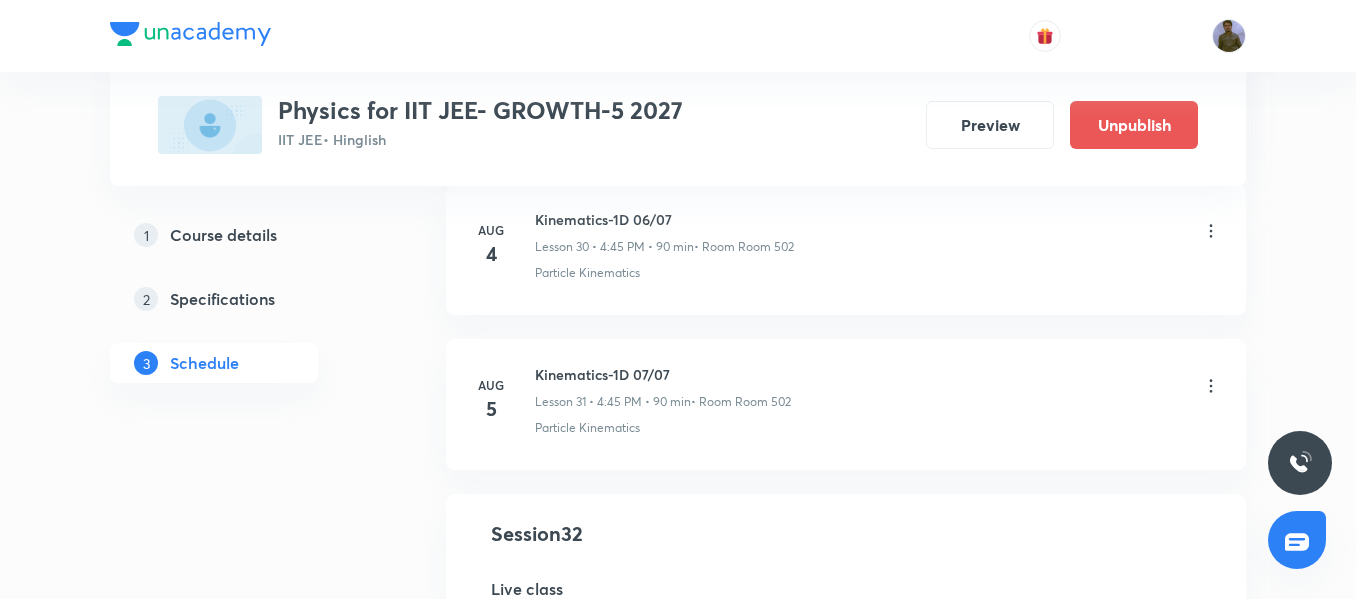 click on "Kinematics-1D 07/07" at bounding box center [663, 374] 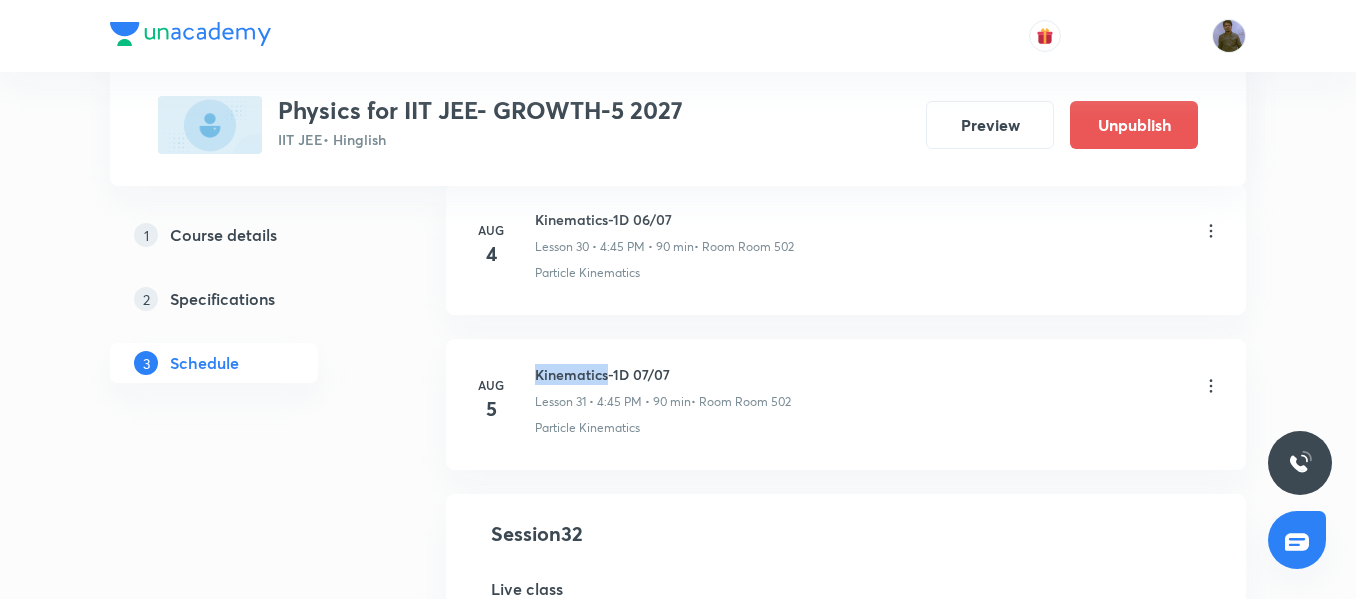 click on "Kinematics-1D 07/07" at bounding box center (663, 374) 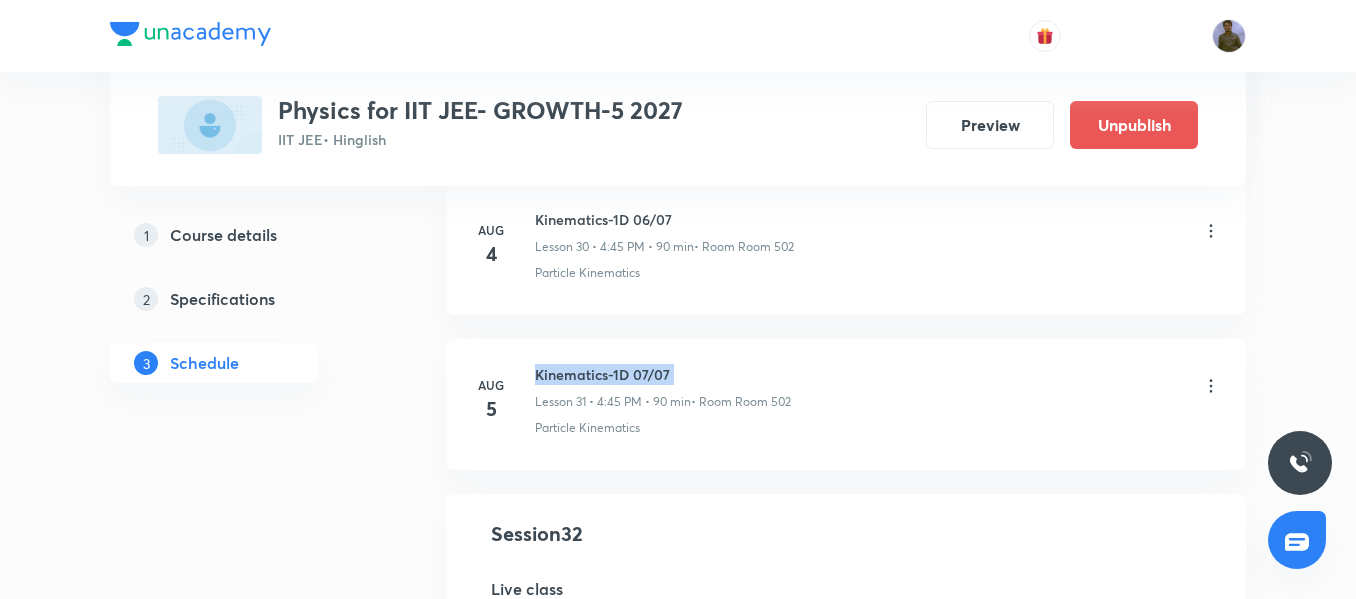 click on "Kinematics-1D 07/07" at bounding box center [663, 374] 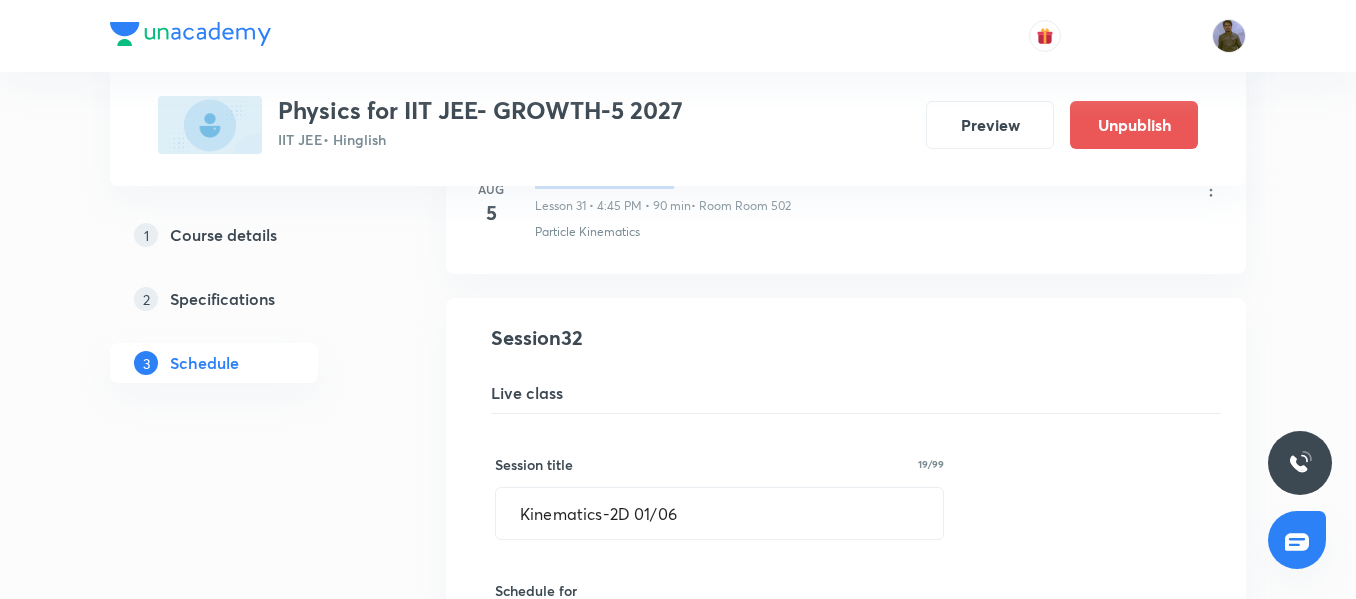 scroll, scrollTop: 4921, scrollLeft: 0, axis: vertical 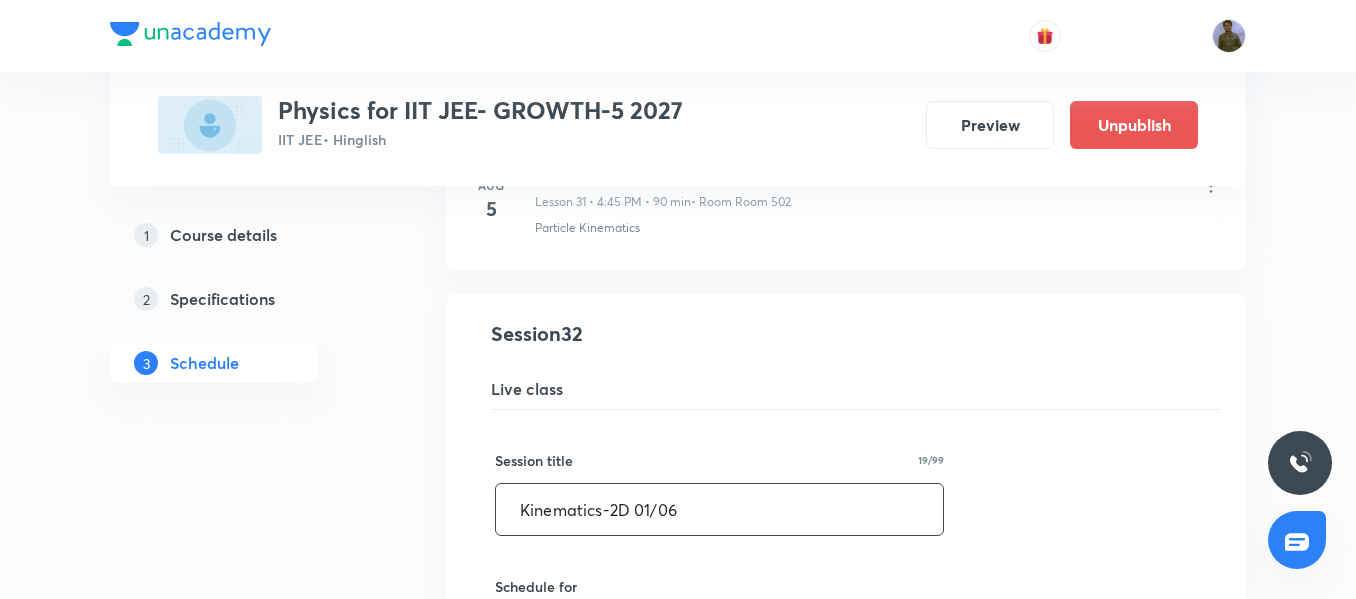 drag, startPoint x: 705, startPoint y: 506, endPoint x: 473, endPoint y: 480, distance: 233.45235 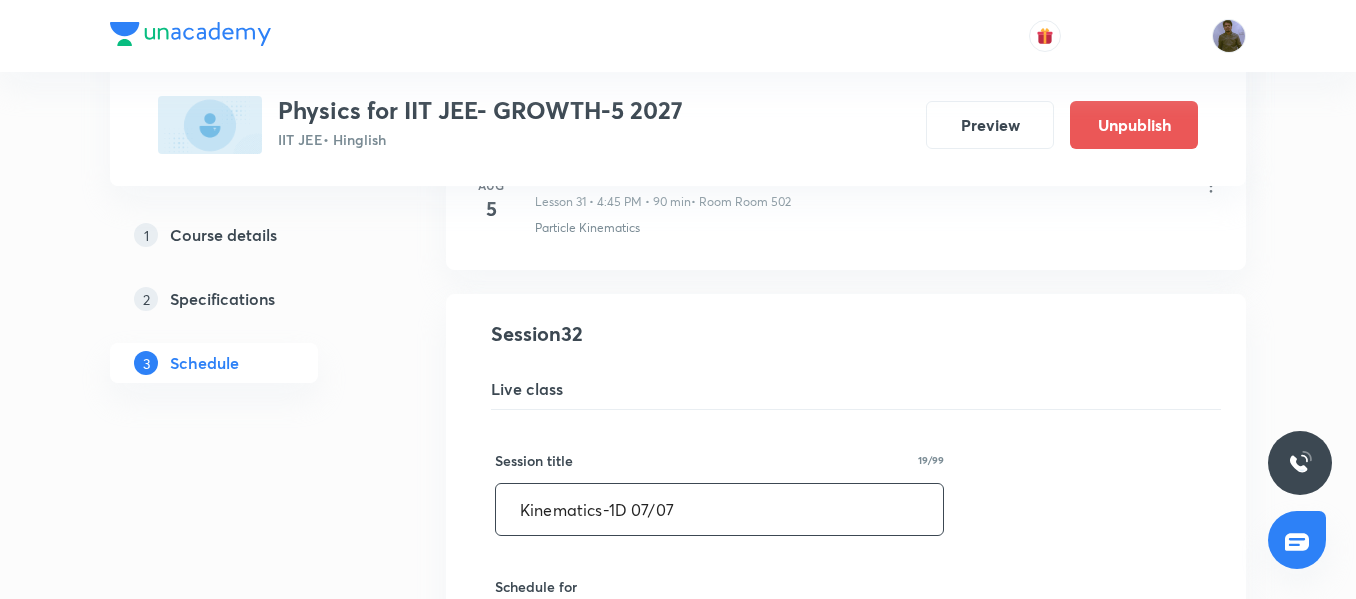 click on "Kinematics-1D 07/07" at bounding box center [719, 509] 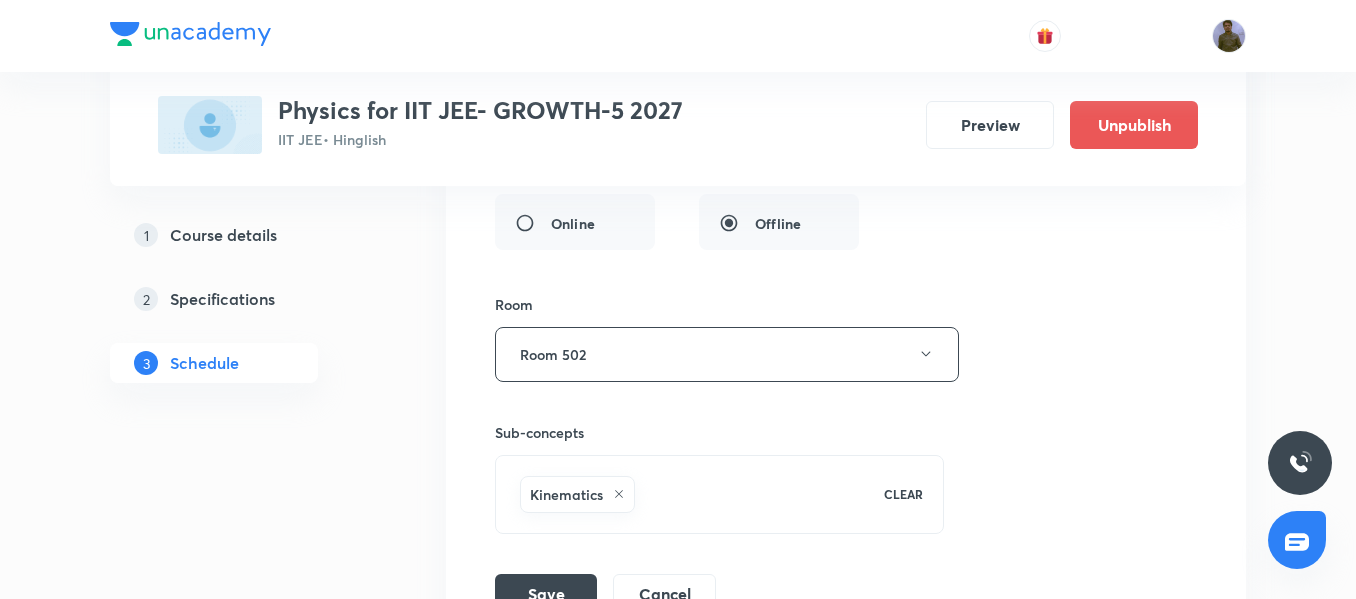 scroll, scrollTop: 5621, scrollLeft: 0, axis: vertical 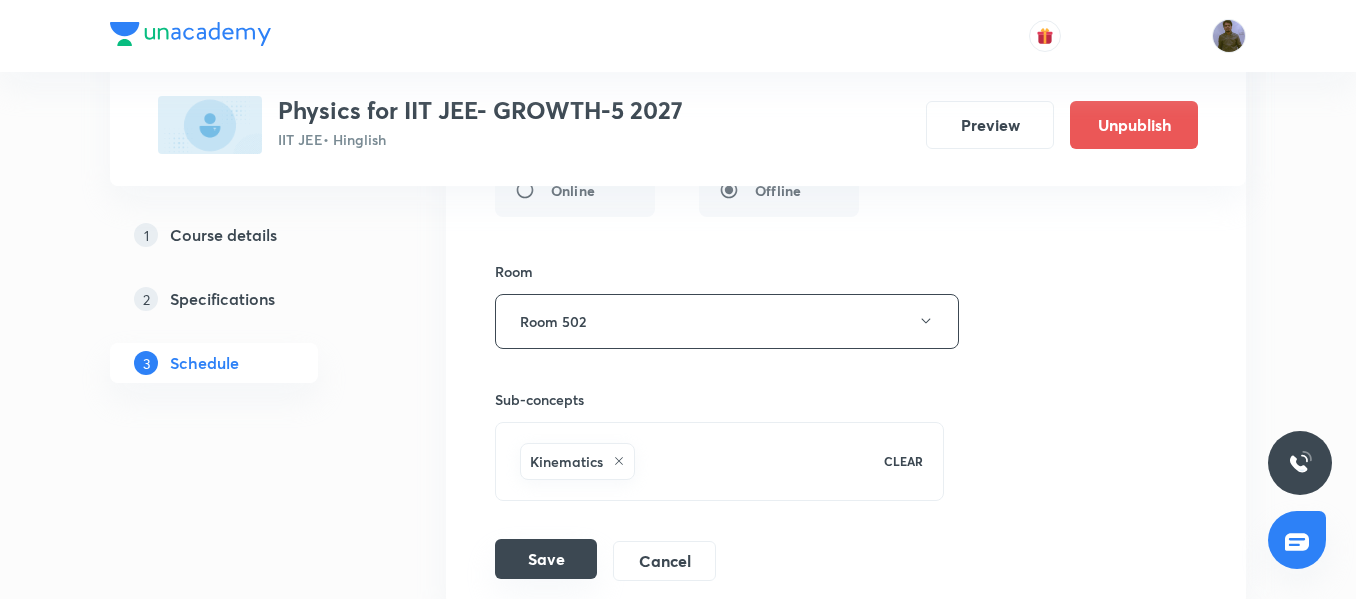 type on "Kinematics-1D [DATE]/07" 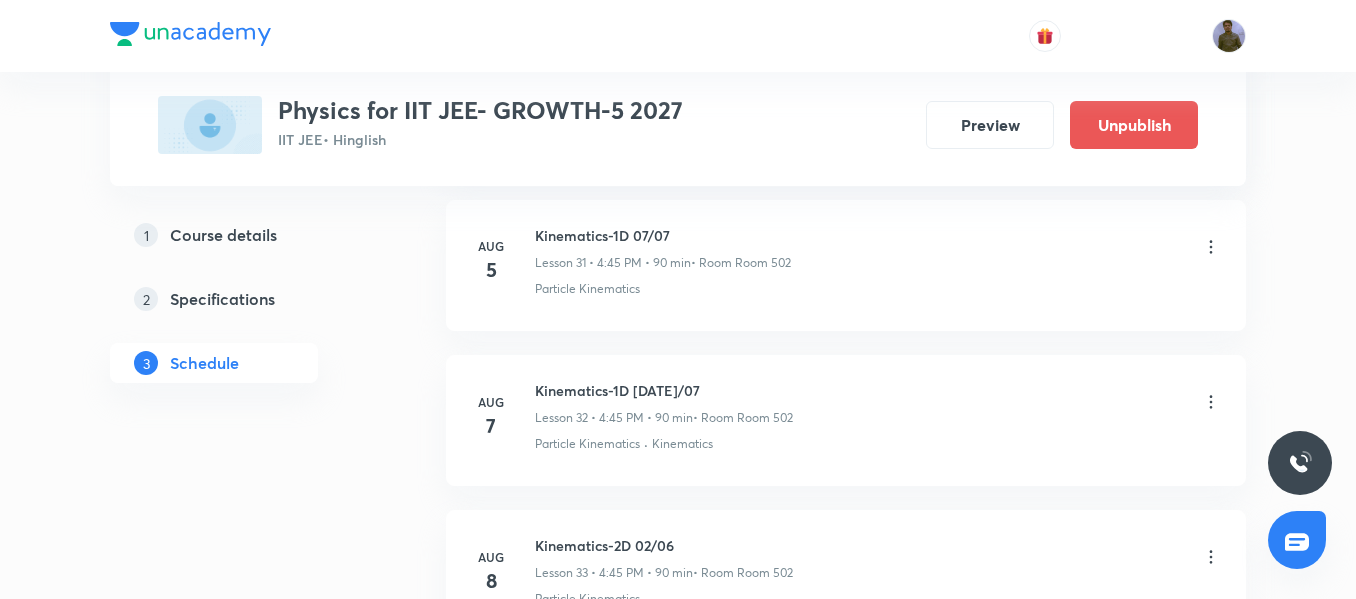 scroll, scrollTop: 5021, scrollLeft: 0, axis: vertical 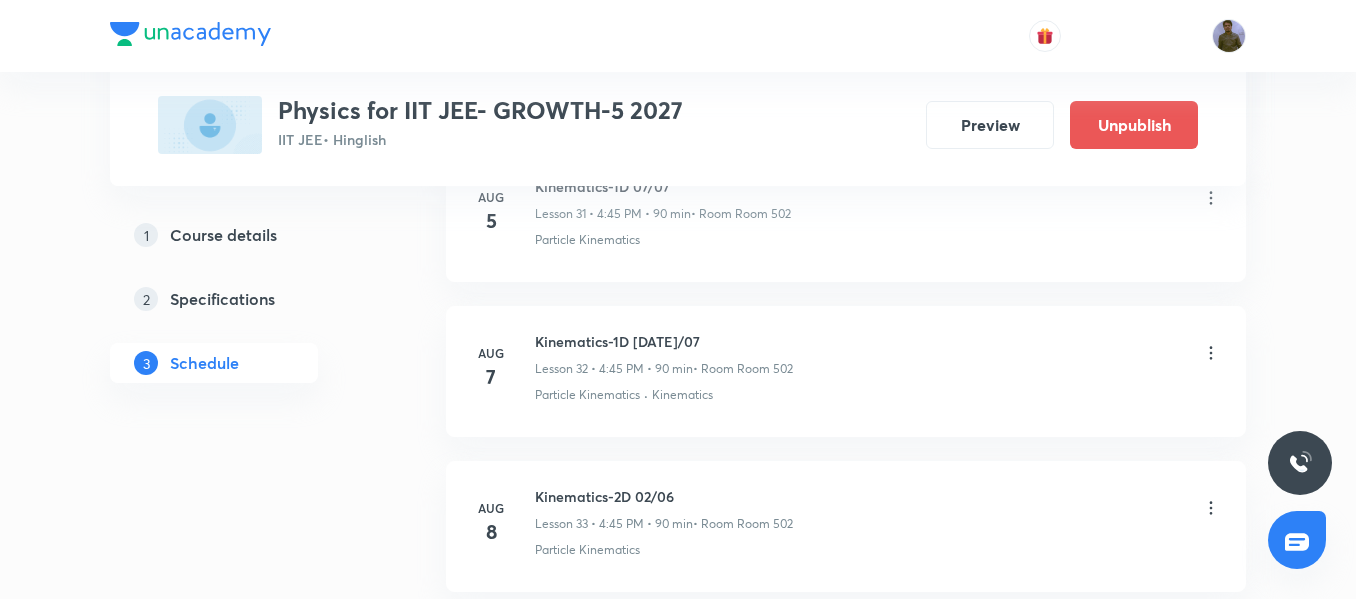 click on "Kinematics-1D [DATE]/07 Lesson 32 • 4:45 PM • 90 min  • Room Room 502" at bounding box center (664, 354) 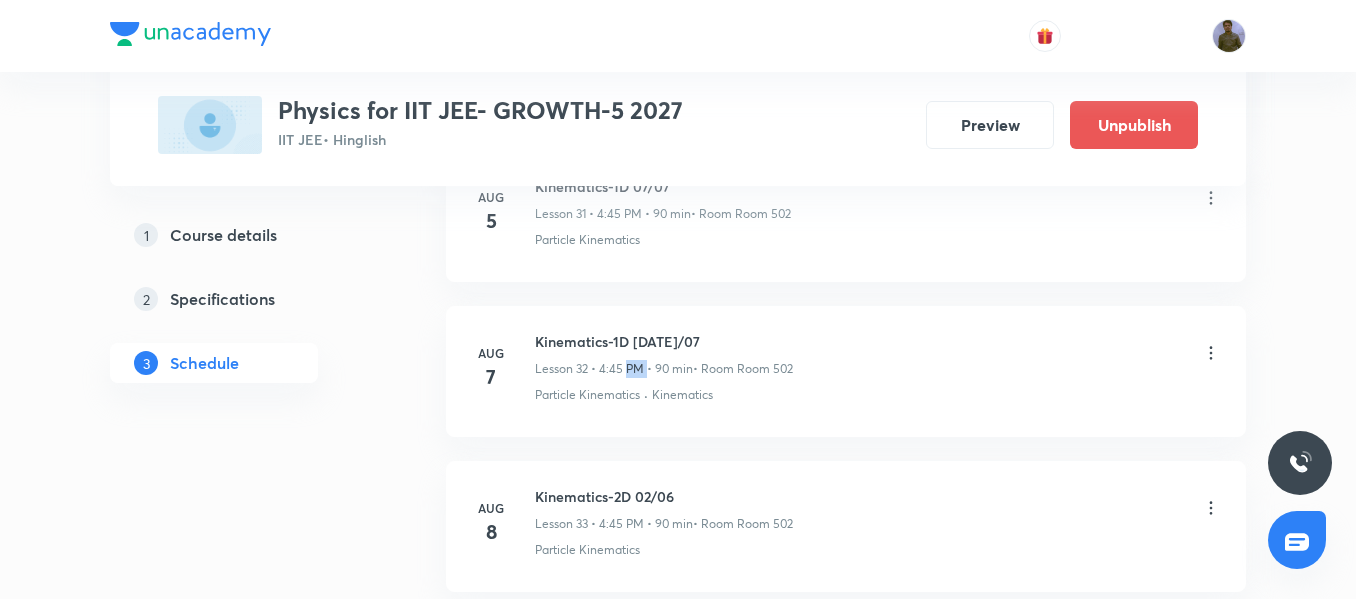 click on "Kinematics-1D [DATE]/07 Lesson 32 • 4:45 PM • 90 min  • Room Room 502" at bounding box center (664, 354) 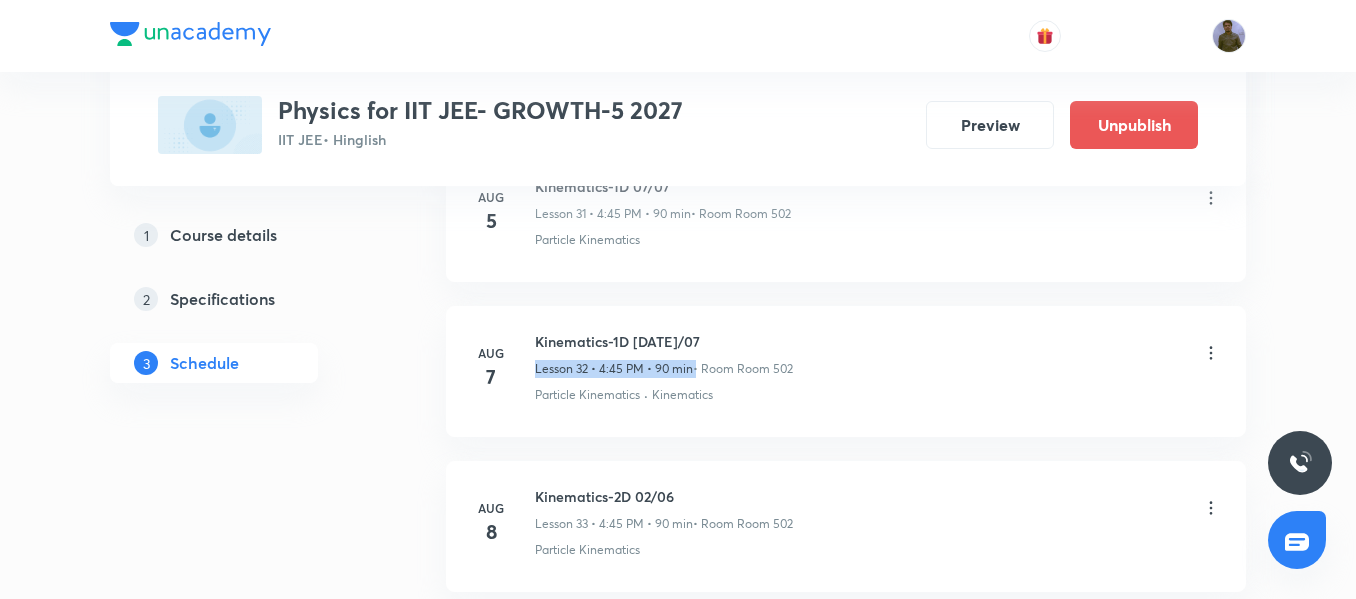 click on "Kinematics-1D [DATE]/07 Lesson 32 • 4:45 PM • 90 min  • Room Room 502" at bounding box center [664, 354] 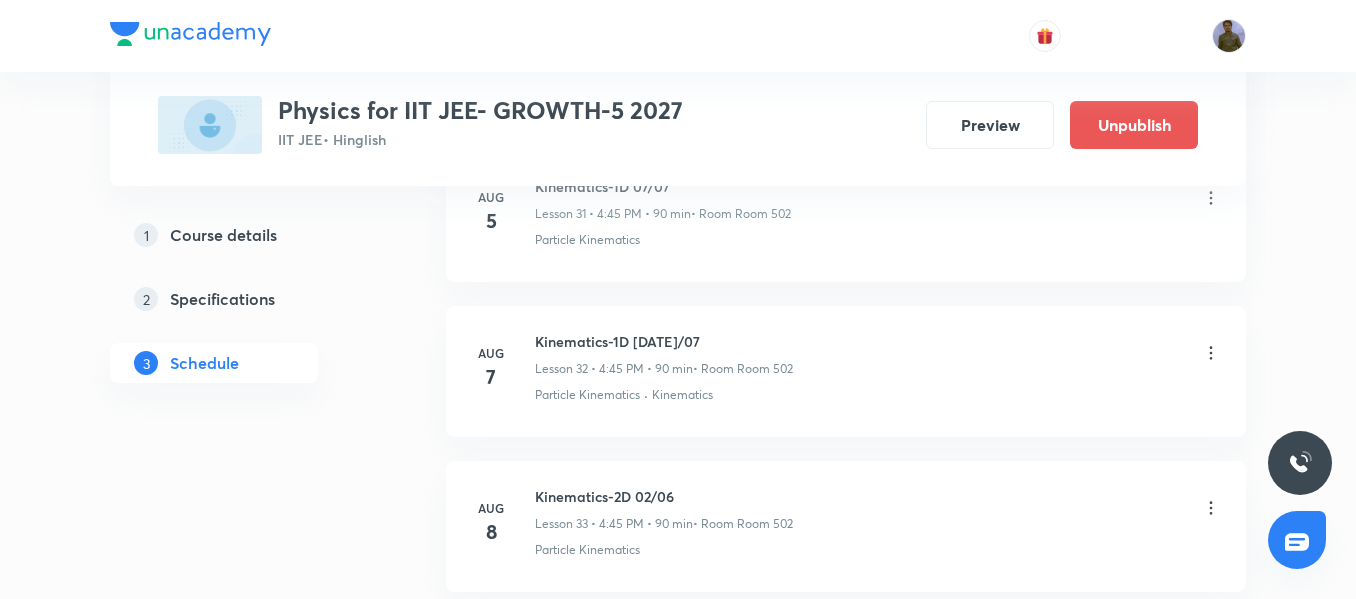 click on "Kinematics-1D [DATE]/07" at bounding box center [664, 341] 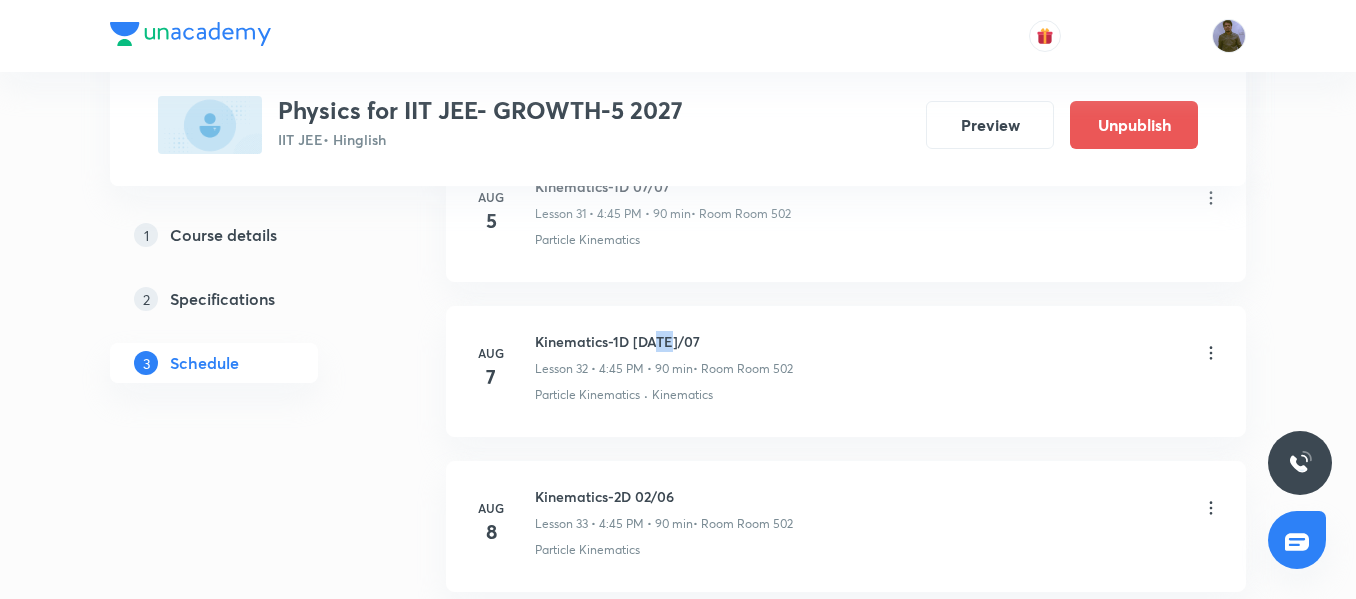 click on "Kinematics-1D [DATE]/07" at bounding box center [664, 341] 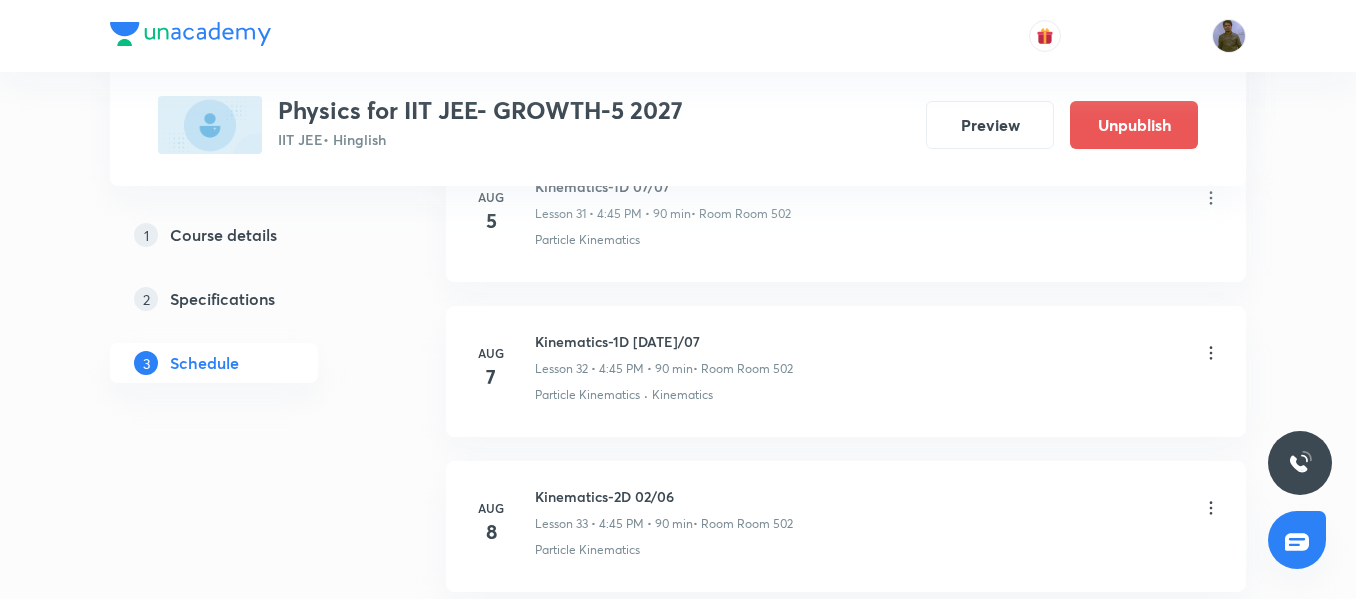 click on "Particle Kinematics · Kinematics" at bounding box center [878, 395] 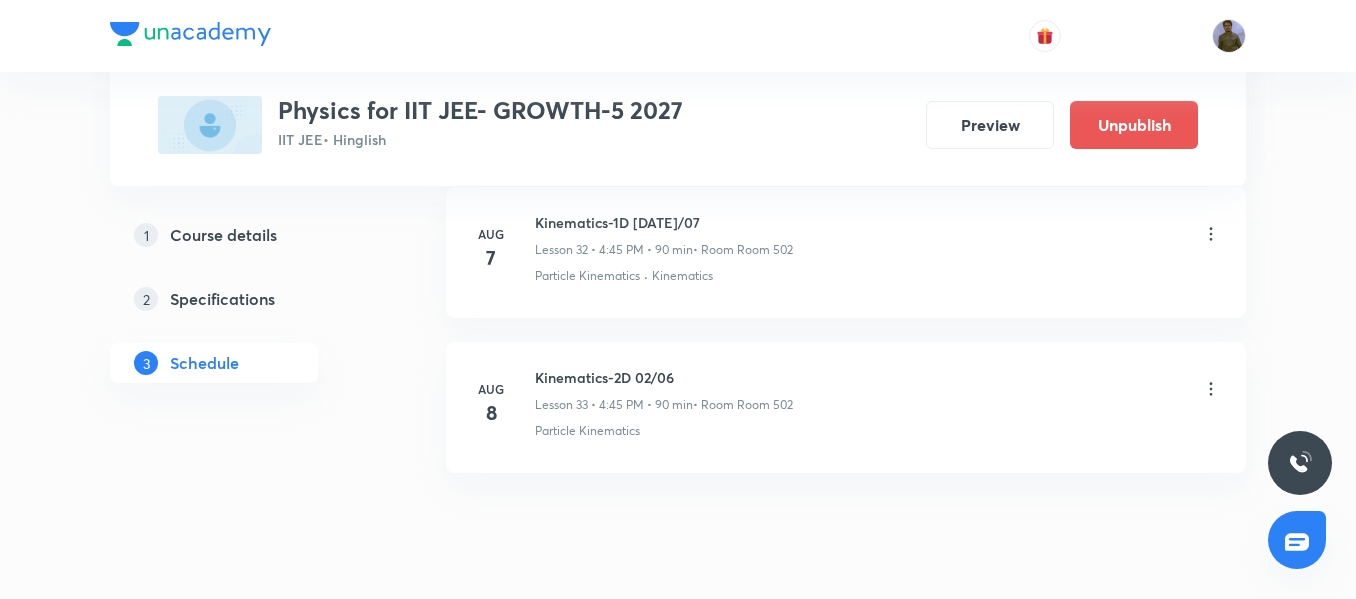 scroll, scrollTop: 5202, scrollLeft: 0, axis: vertical 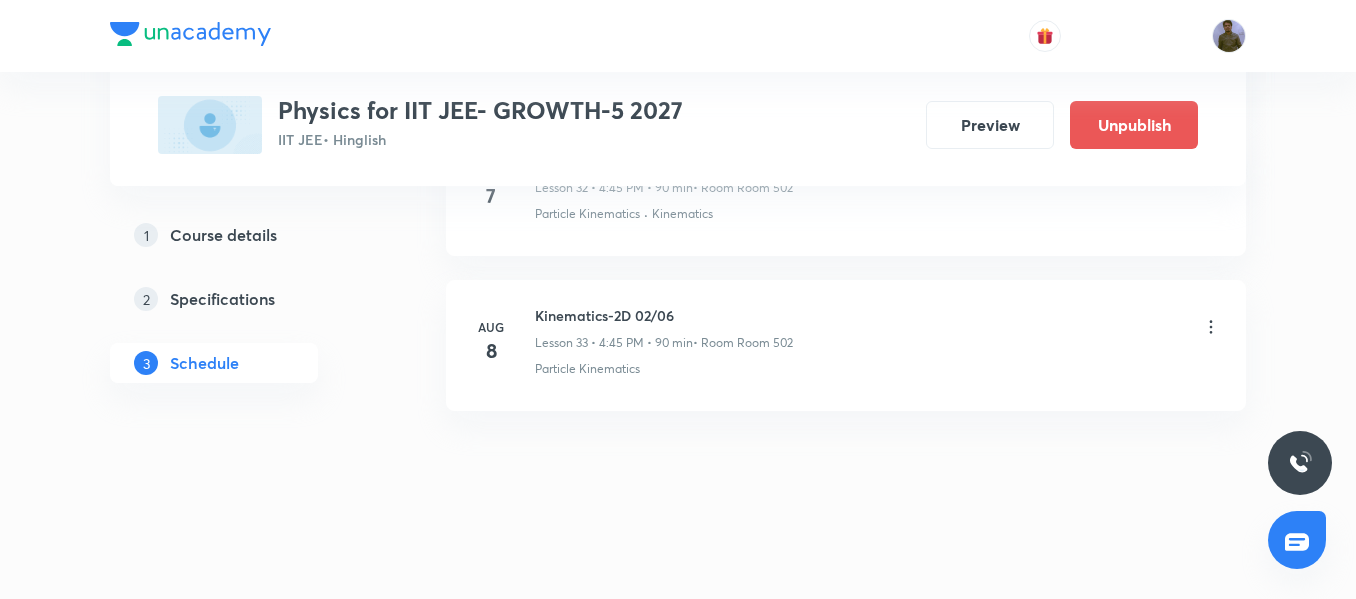 click 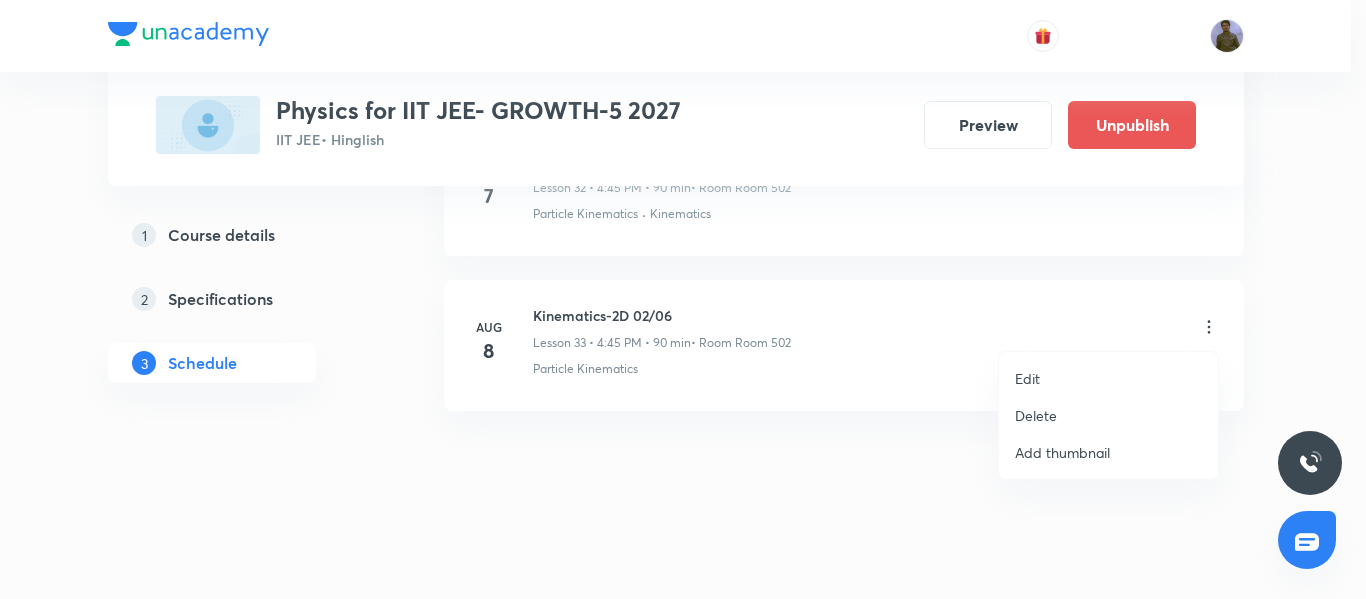 click on "Edit" at bounding box center (1108, 378) 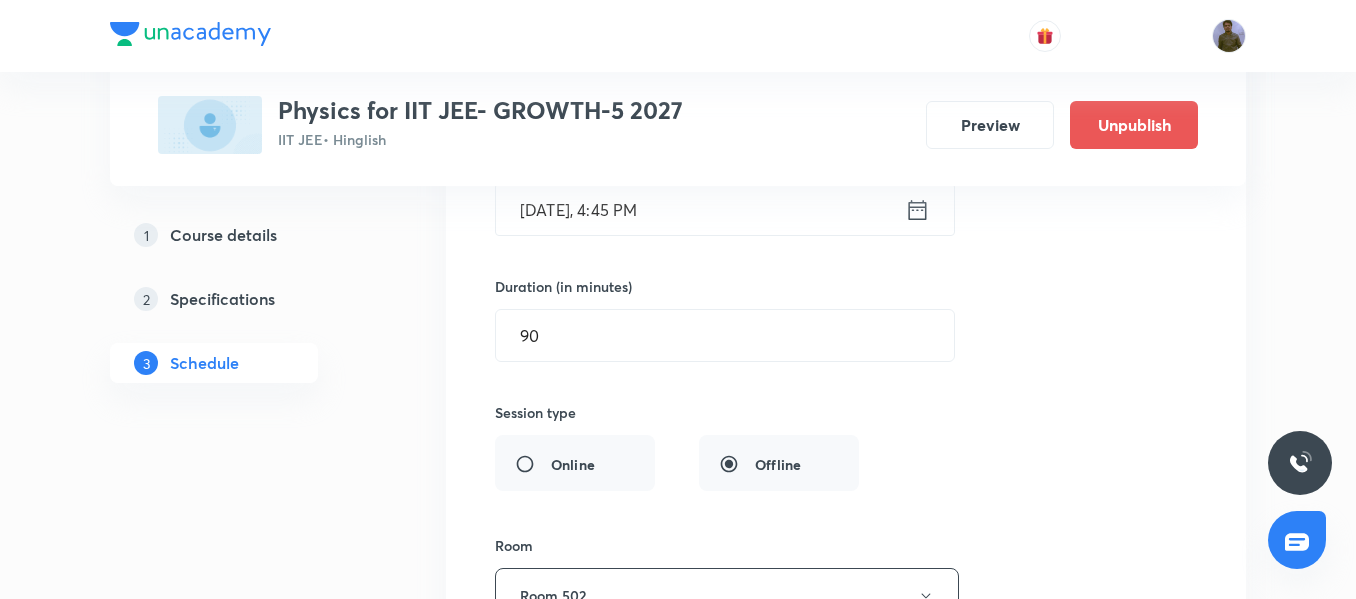 scroll, scrollTop: 5802, scrollLeft: 0, axis: vertical 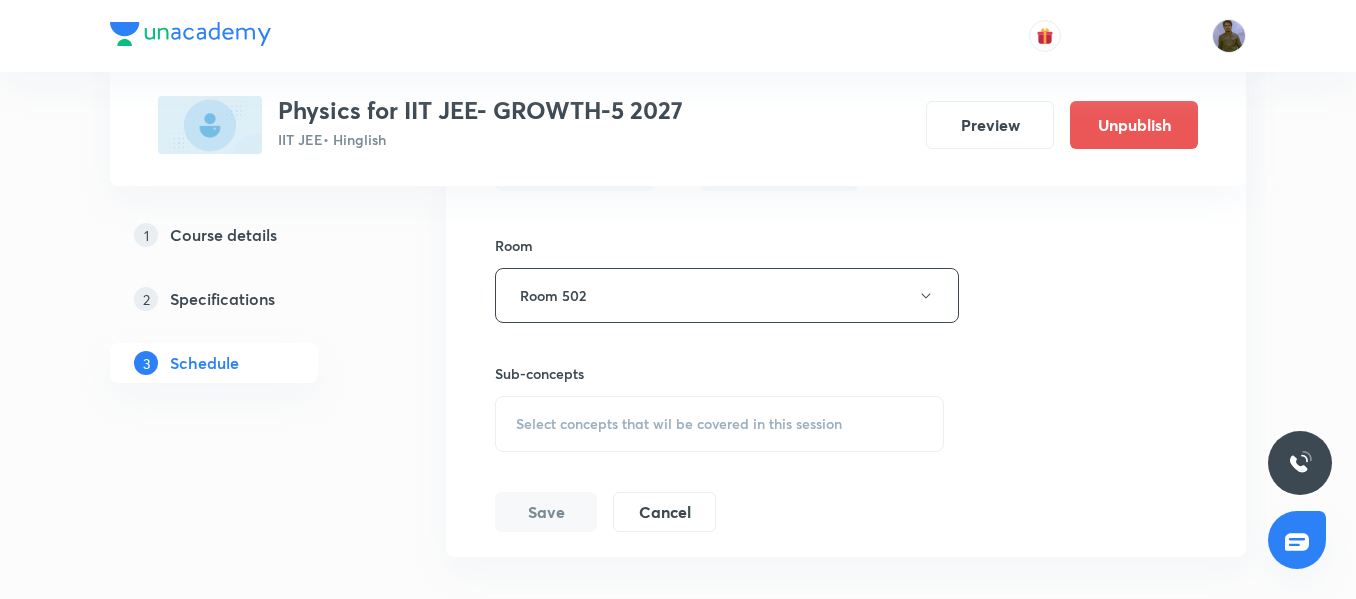 click on "Select concepts that wil be covered in this session" at bounding box center [679, 424] 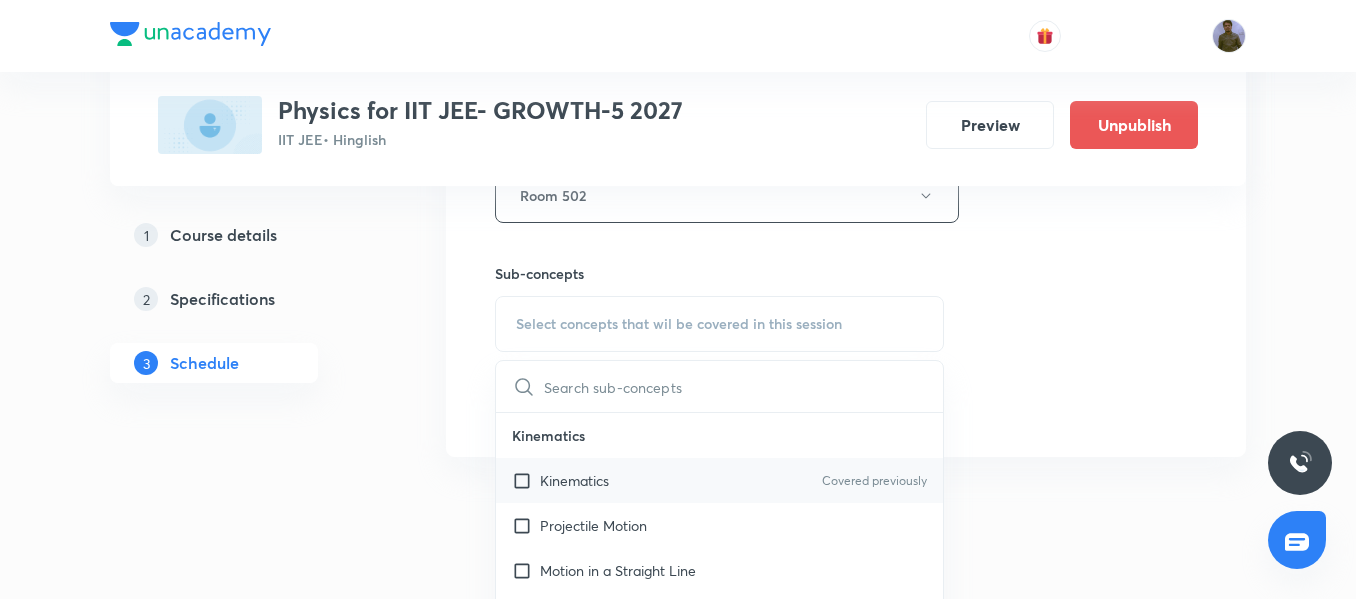 click on "Kinematics Covered previously" at bounding box center (719, 480) 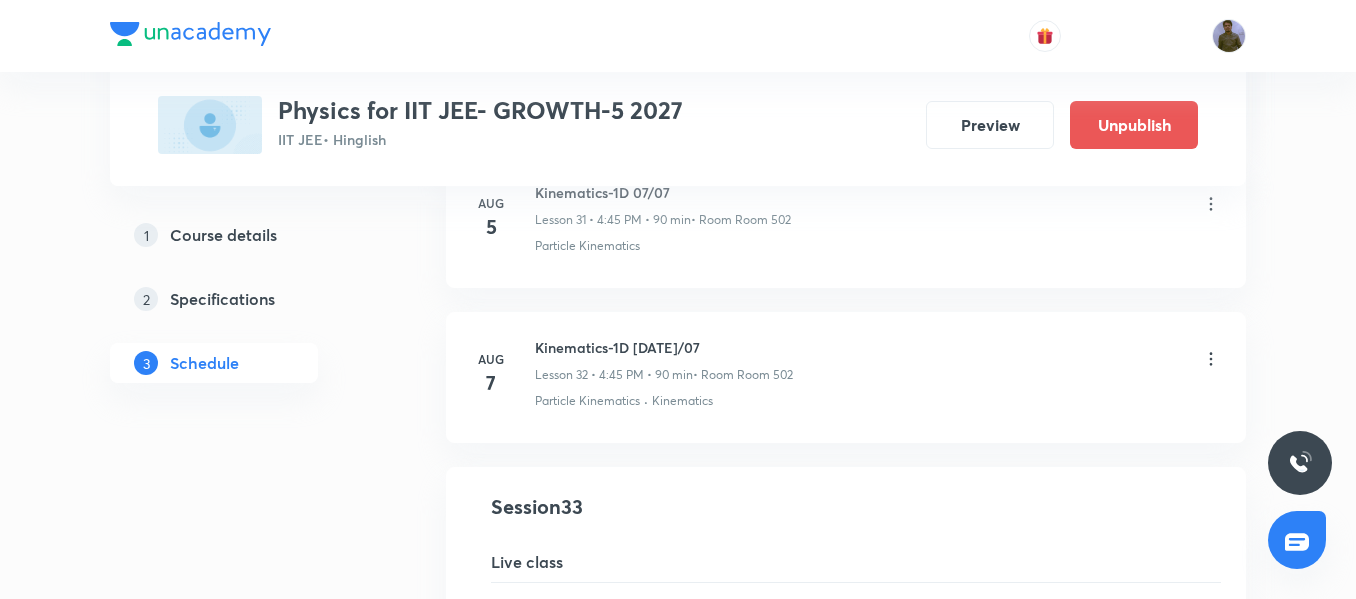 scroll, scrollTop: 4902, scrollLeft: 0, axis: vertical 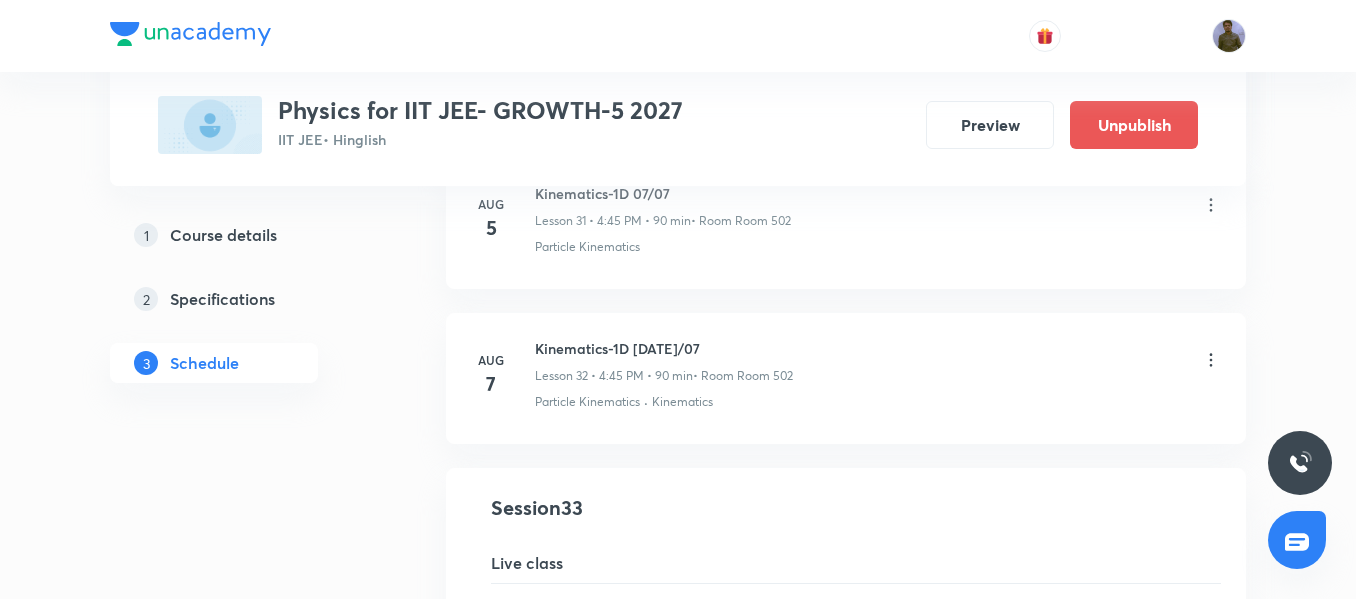 click on "Kinematics-1D [DATE]/07" at bounding box center (664, 348) 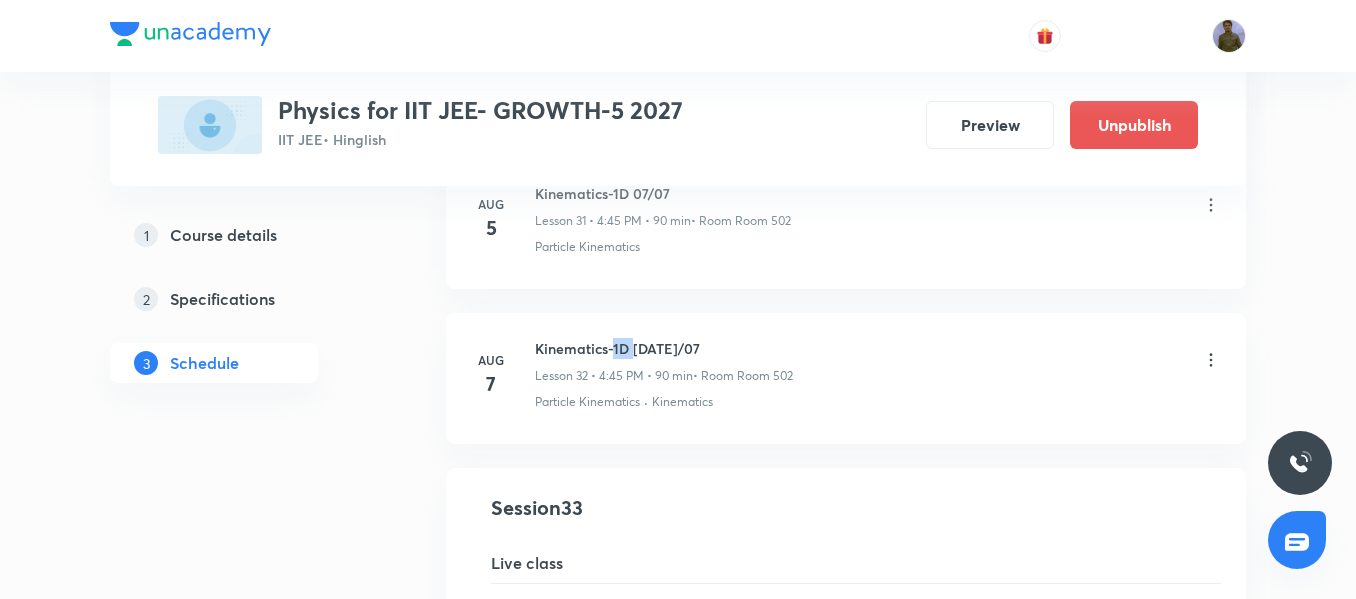 click on "Kinematics-1D [DATE]/07" at bounding box center [664, 348] 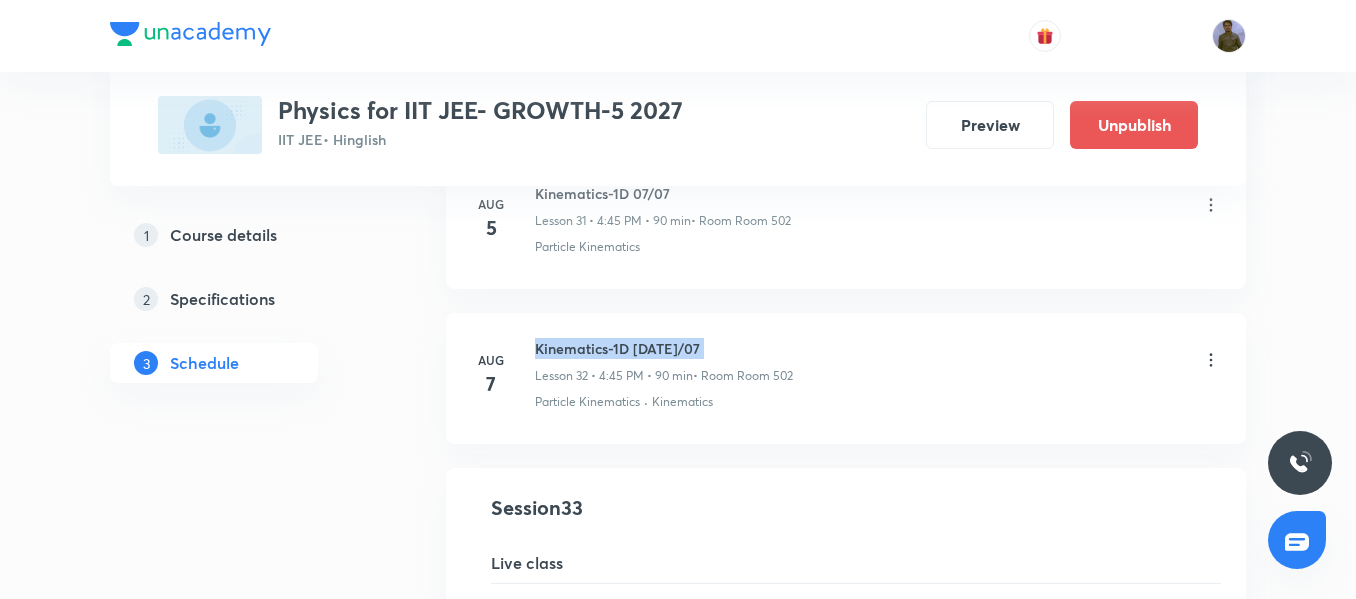 click on "Kinematics-1D [DATE]/07" at bounding box center [664, 348] 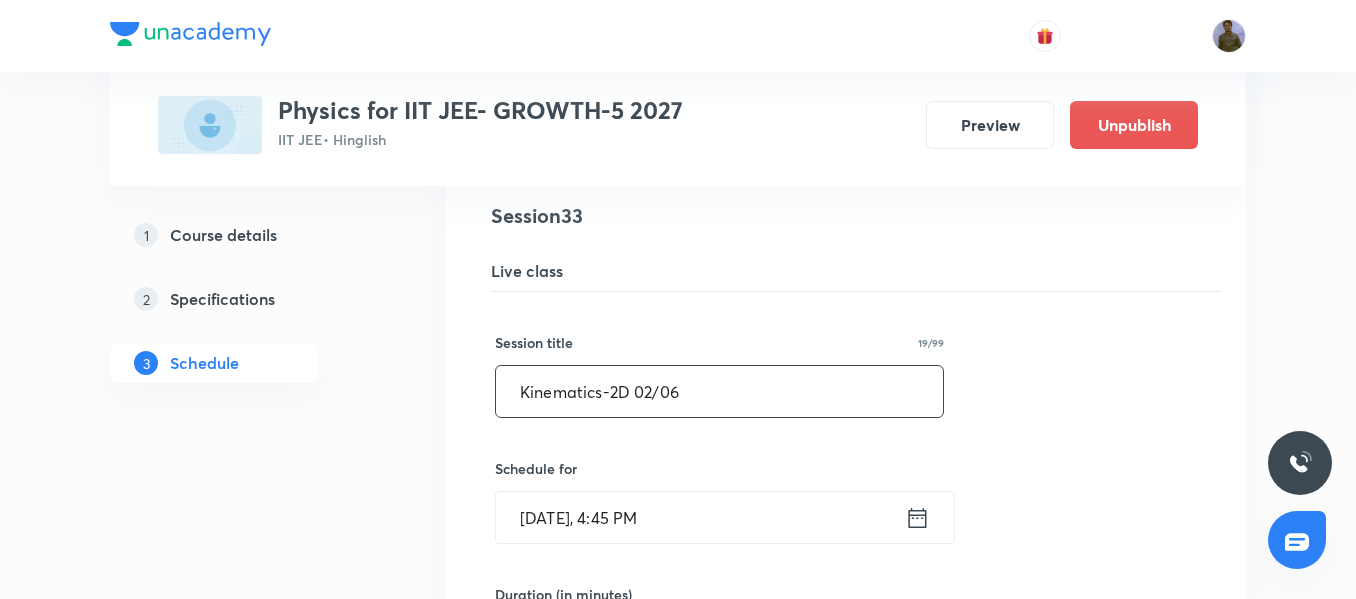 scroll, scrollTop: 5202, scrollLeft: 0, axis: vertical 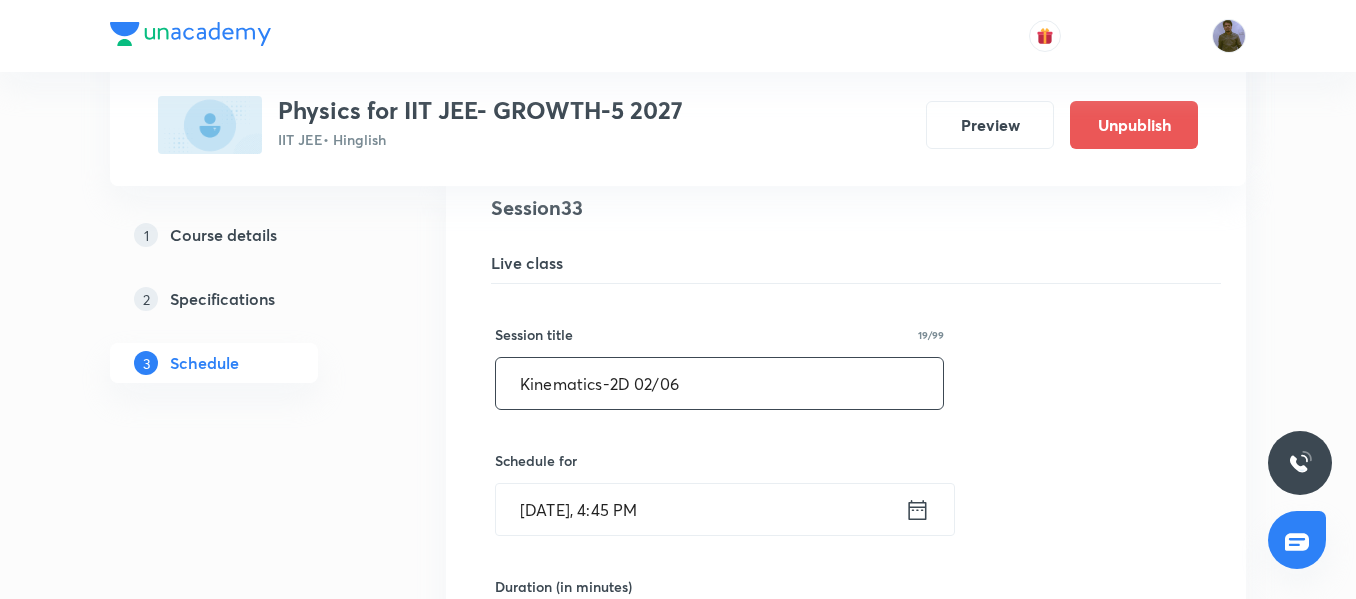 drag, startPoint x: 716, startPoint y: 388, endPoint x: 422, endPoint y: 380, distance: 294.10883 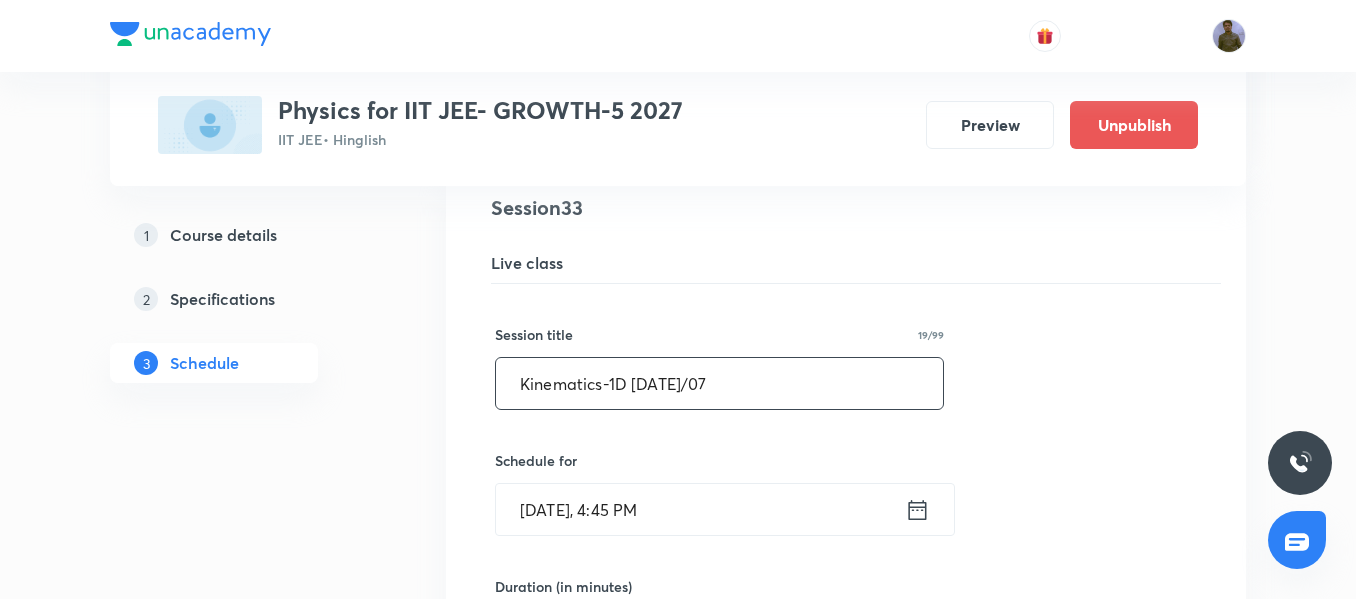 click on "Kinematics-1D [DATE]/07" at bounding box center (719, 383) 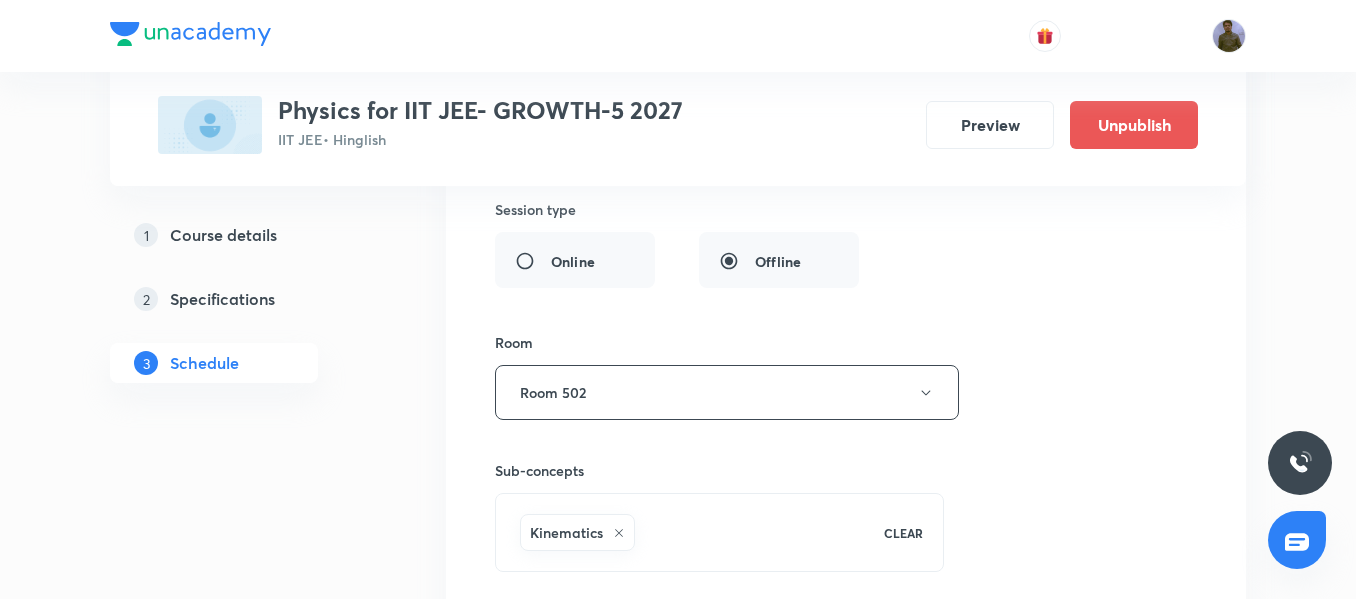 scroll, scrollTop: 5802, scrollLeft: 0, axis: vertical 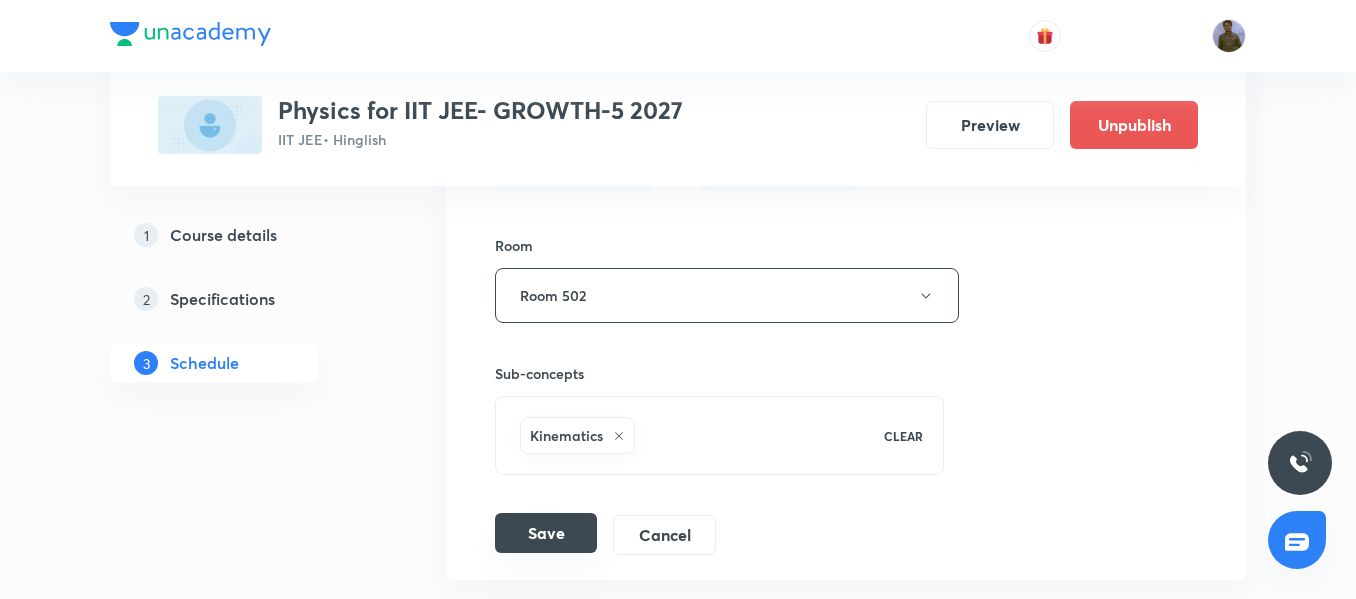 type on "Kinematics-1D [DATE]/07" 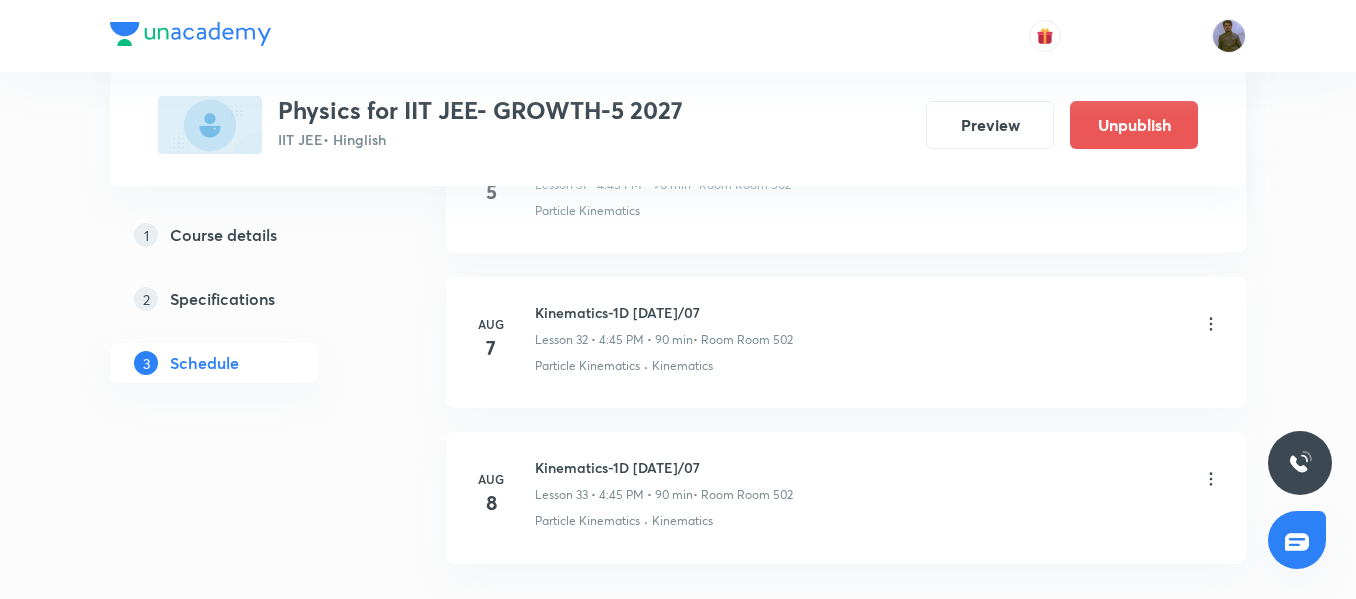 scroll, scrollTop: 5203, scrollLeft: 0, axis: vertical 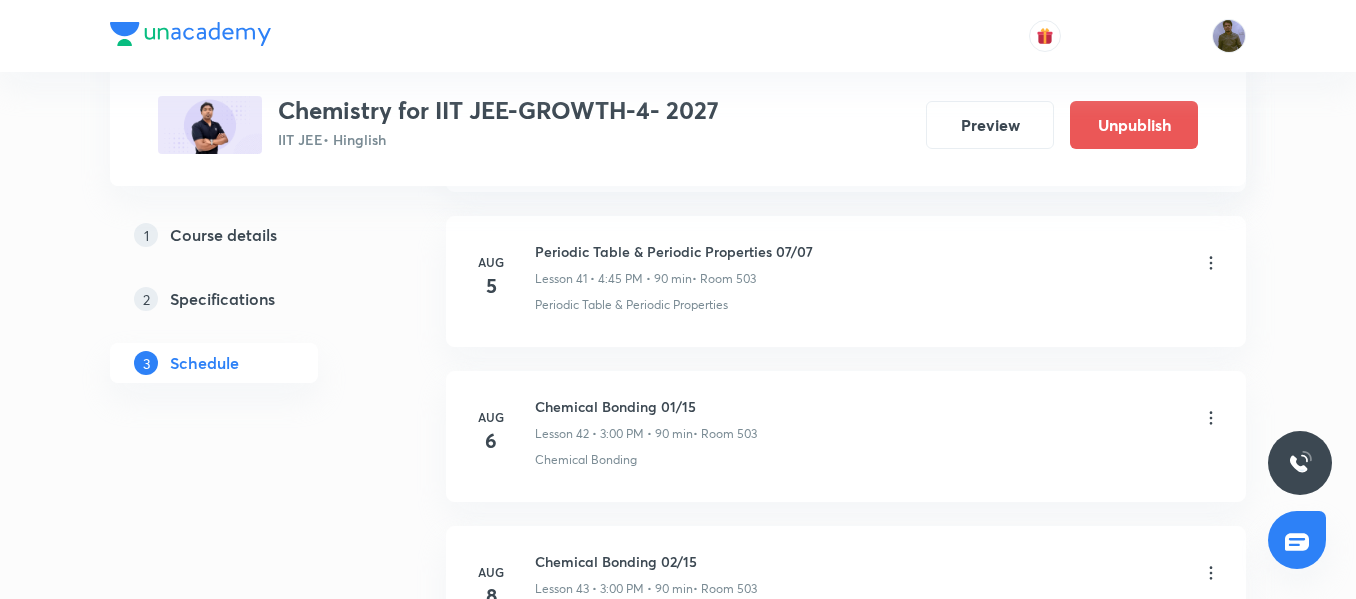 click on "Periodic Table & Periodic Properties 07/07" at bounding box center (674, 251) 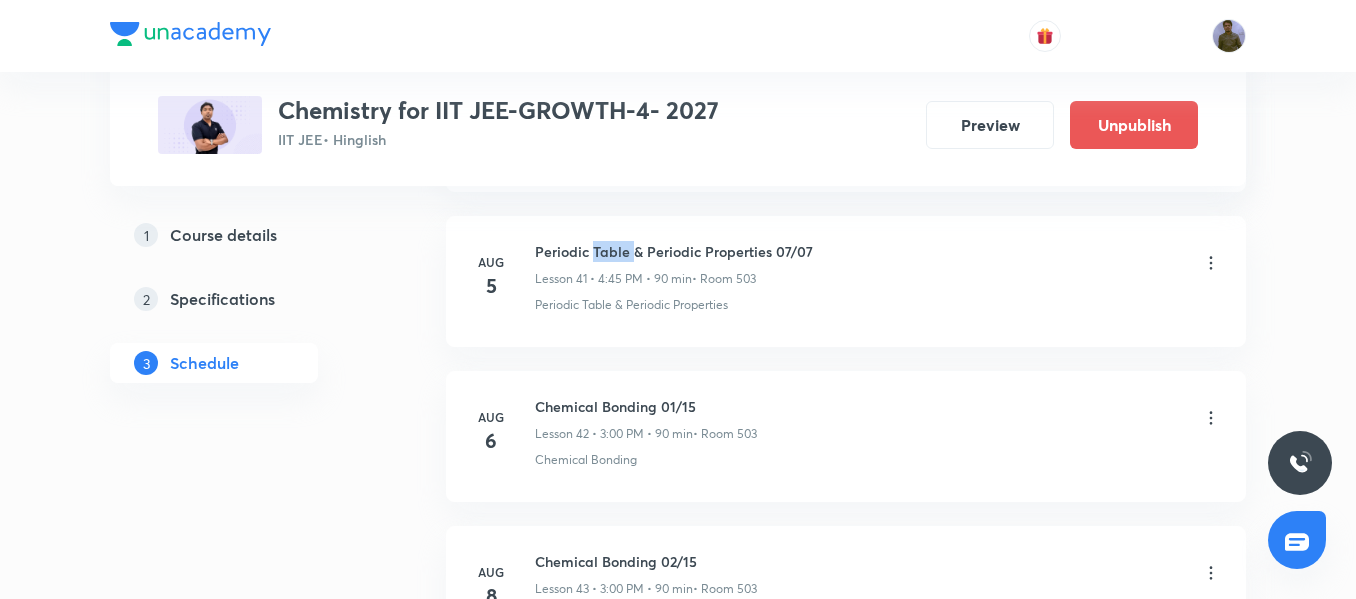 click on "Periodic Table & Periodic Properties 07/07" at bounding box center [674, 251] 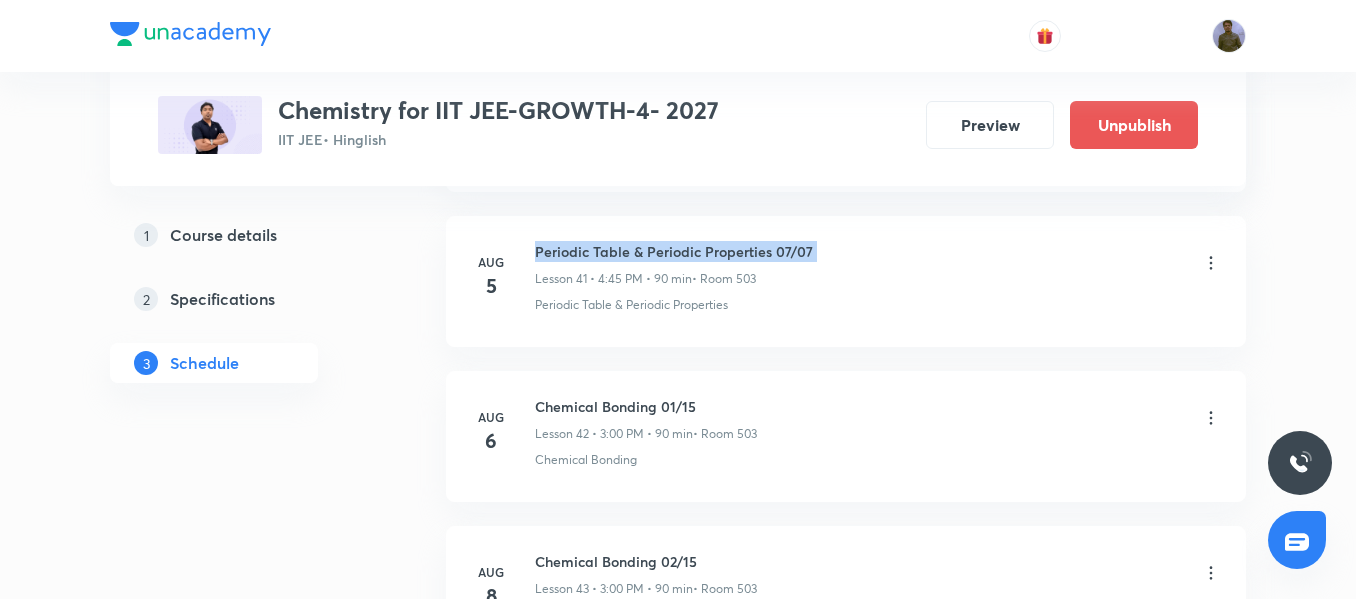 click on "Periodic Table & Periodic Properties 07/07" at bounding box center (674, 251) 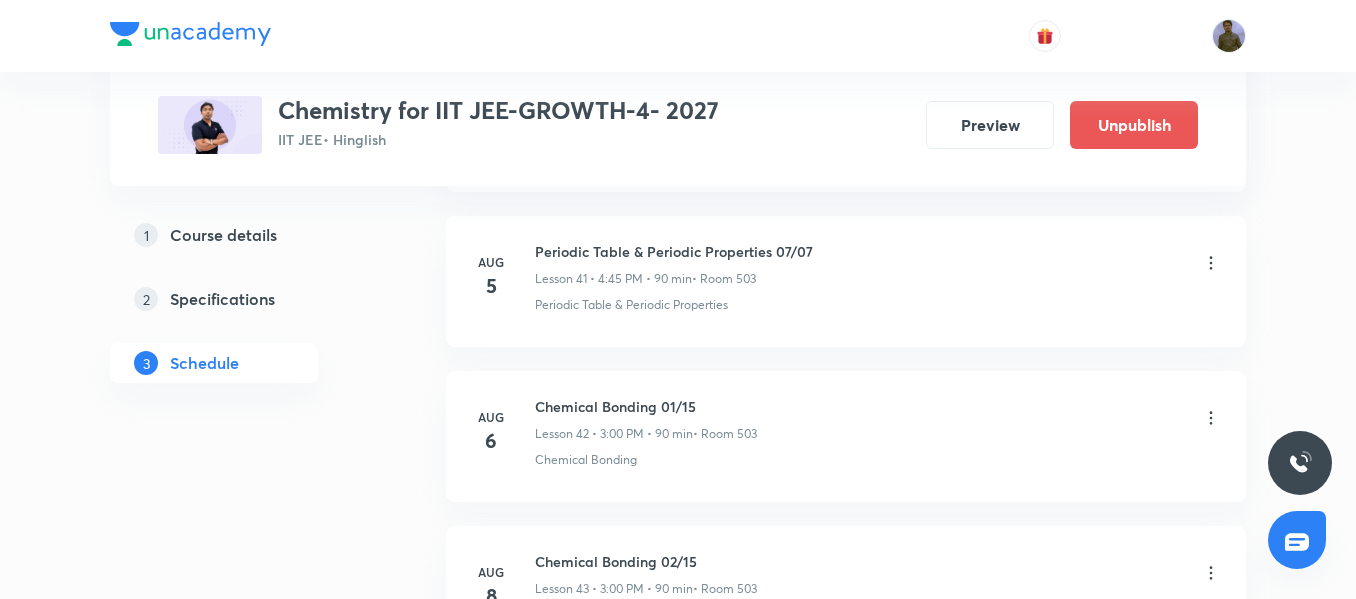 click 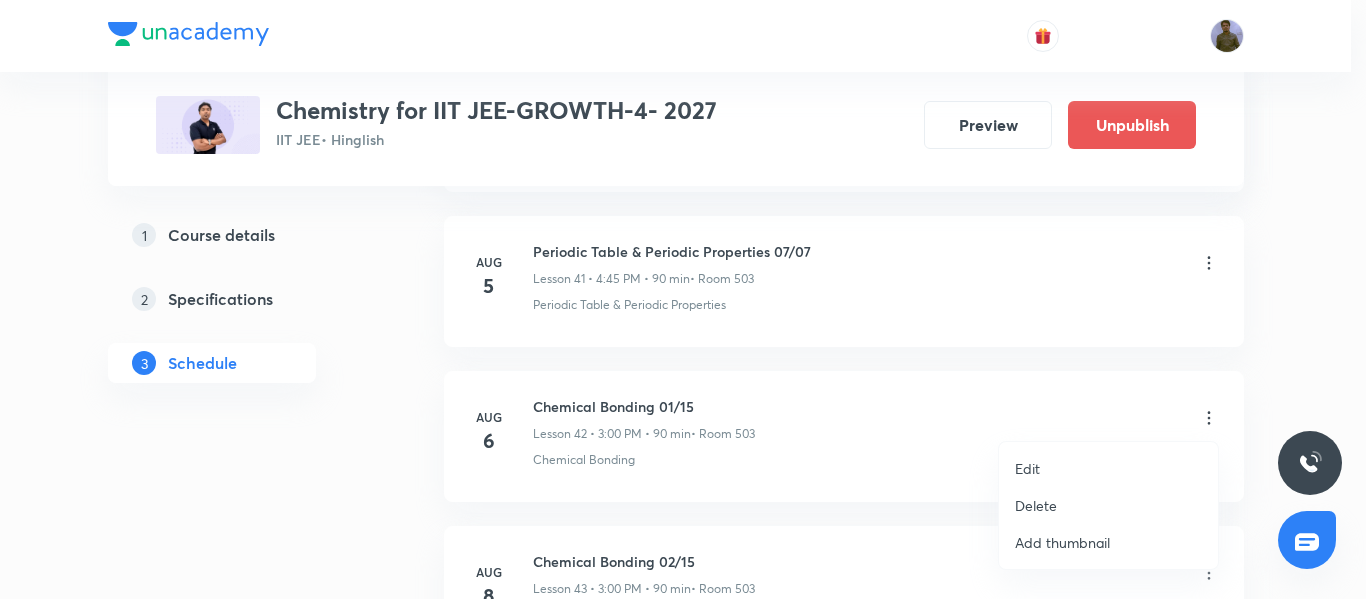 click on "Edit" at bounding box center [1108, 468] 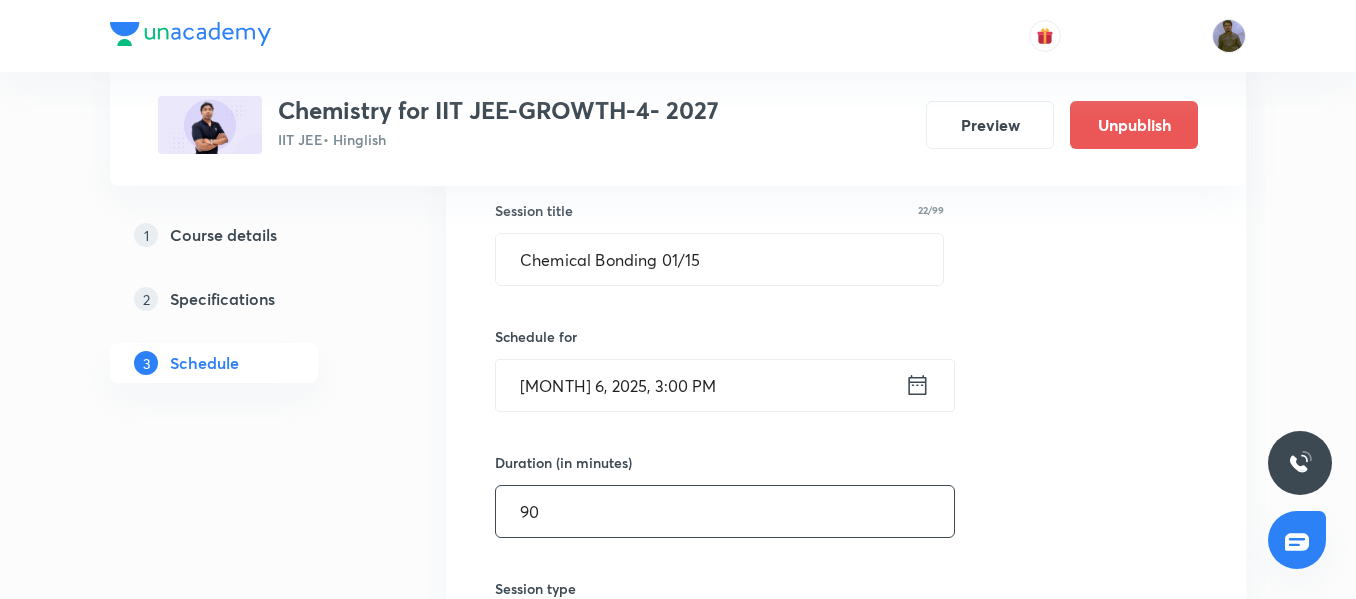 scroll, scrollTop: 6624, scrollLeft: 0, axis: vertical 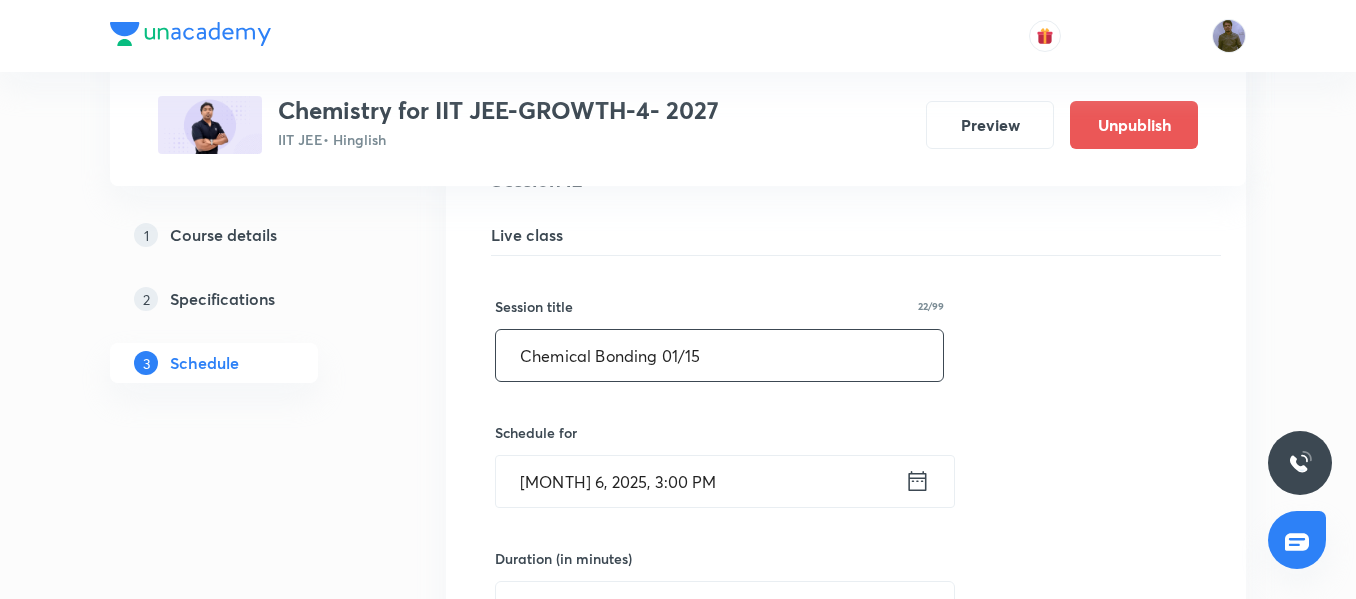 drag, startPoint x: 725, startPoint y: 357, endPoint x: 315, endPoint y: 333, distance: 410.70184 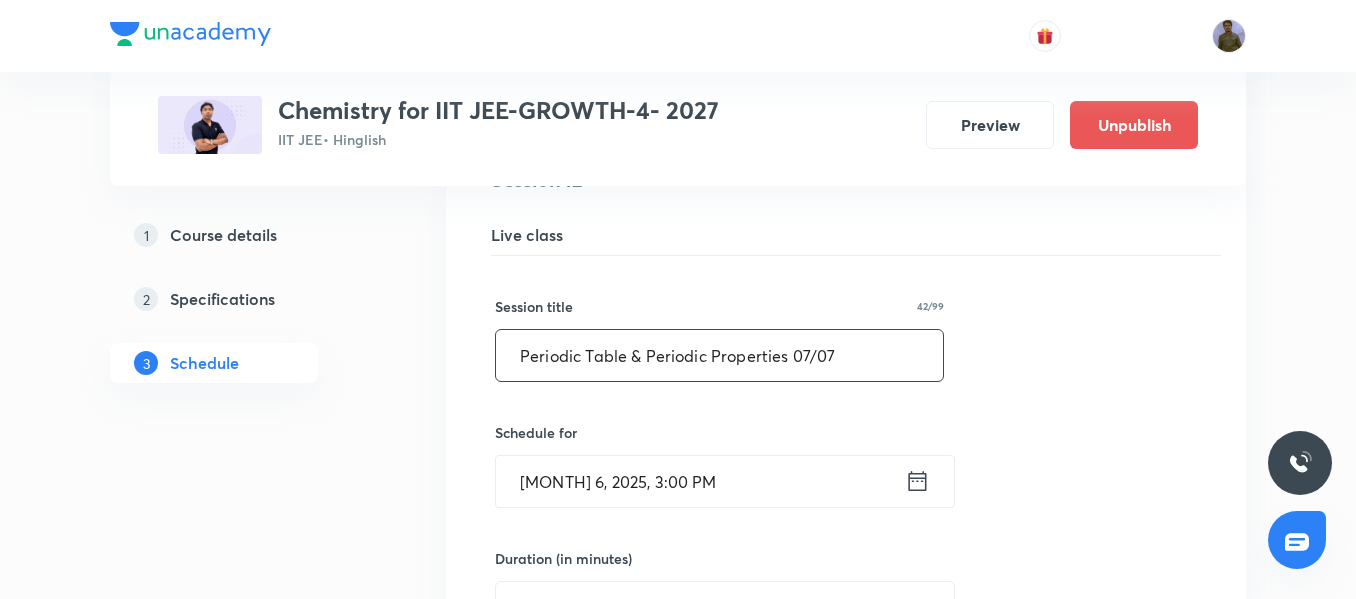 click on "Periodic Table & Periodic Properties 07/07" at bounding box center [719, 355] 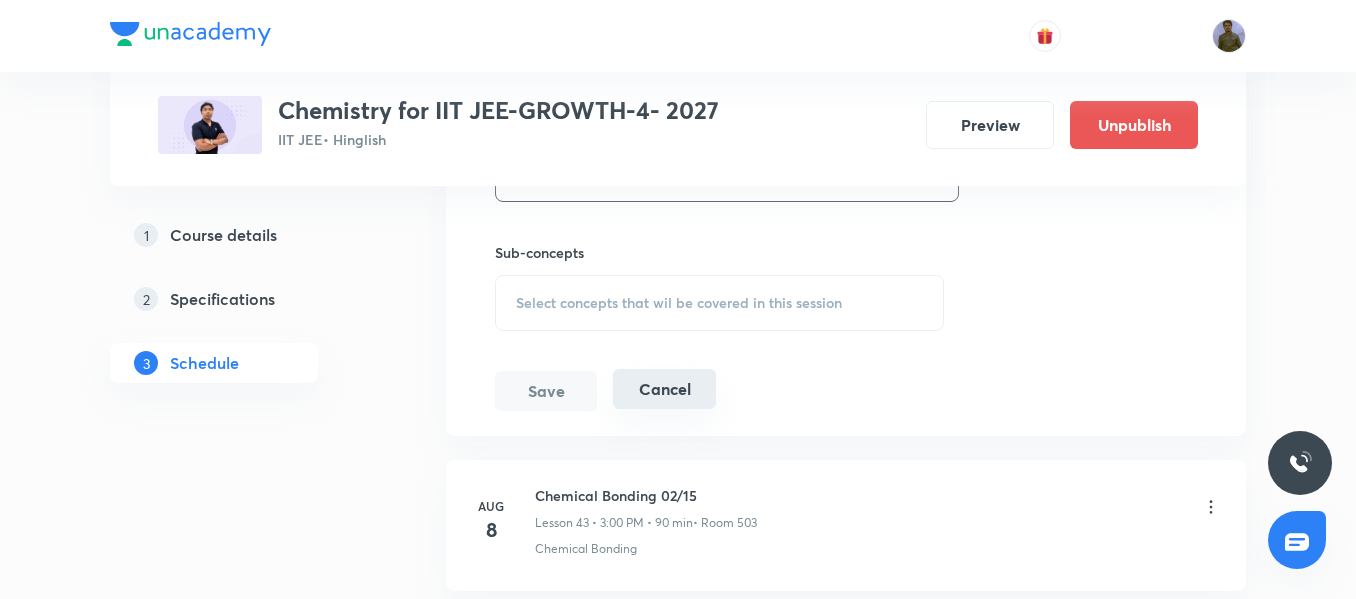 scroll, scrollTop: 7324, scrollLeft: 0, axis: vertical 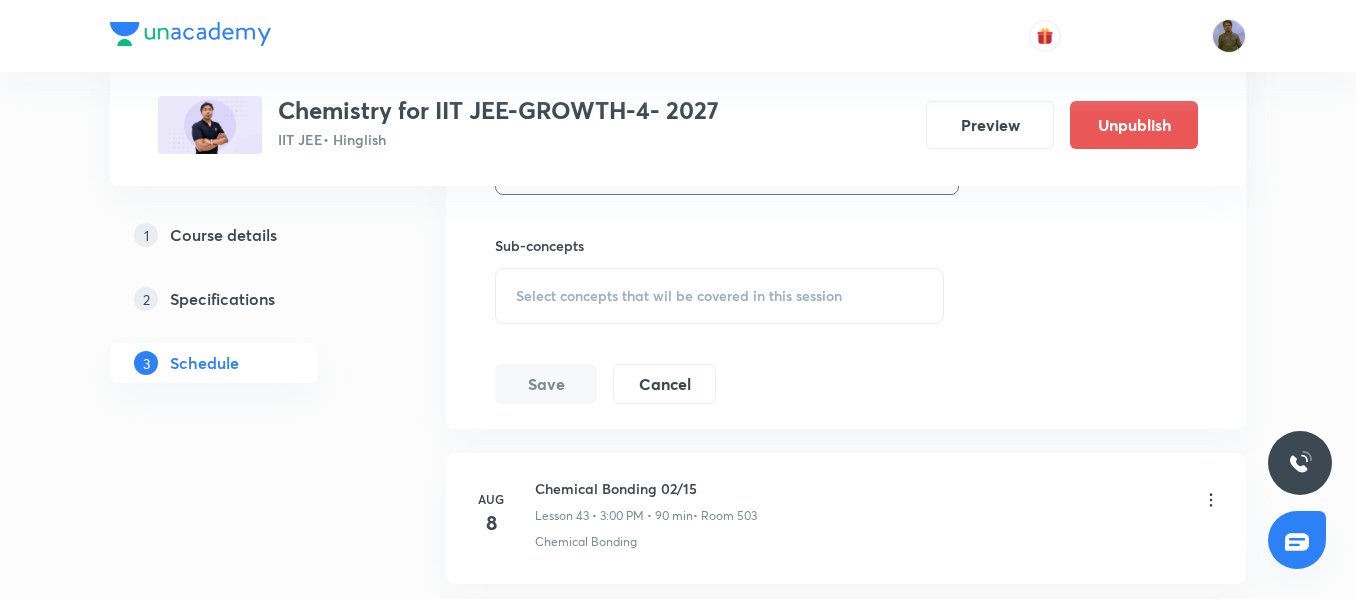 type on "Periodic Table & Periodic Properties 08/07" 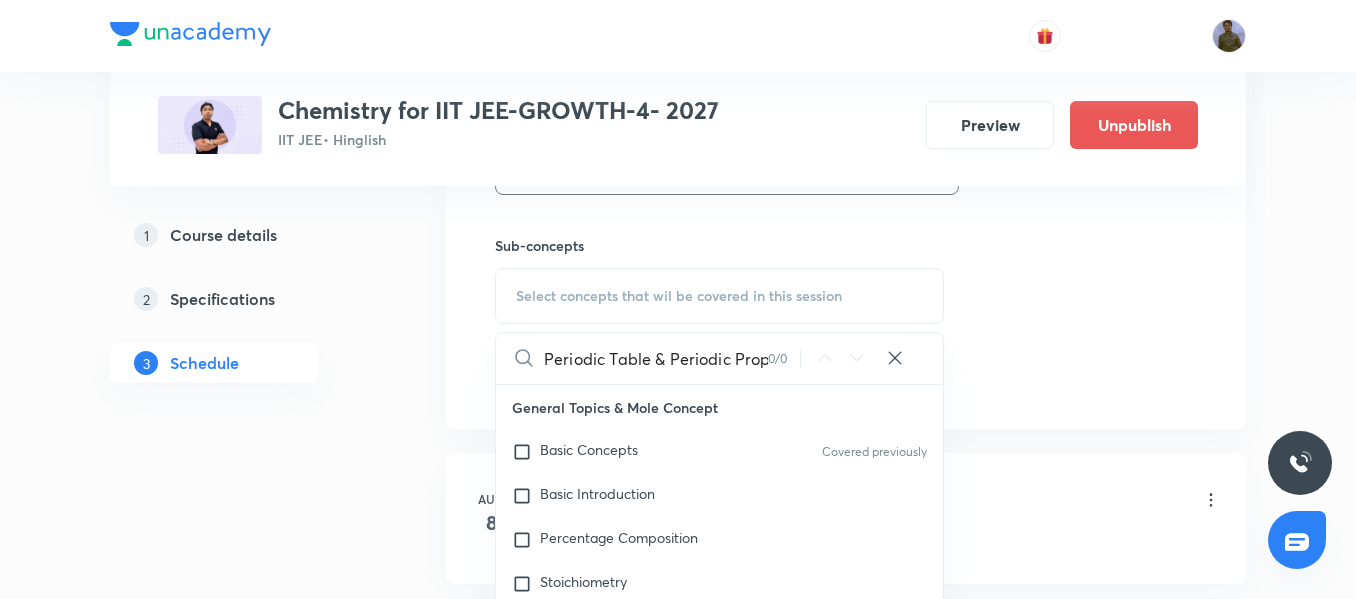 scroll, scrollTop: 0, scrollLeft: 89, axis: horizontal 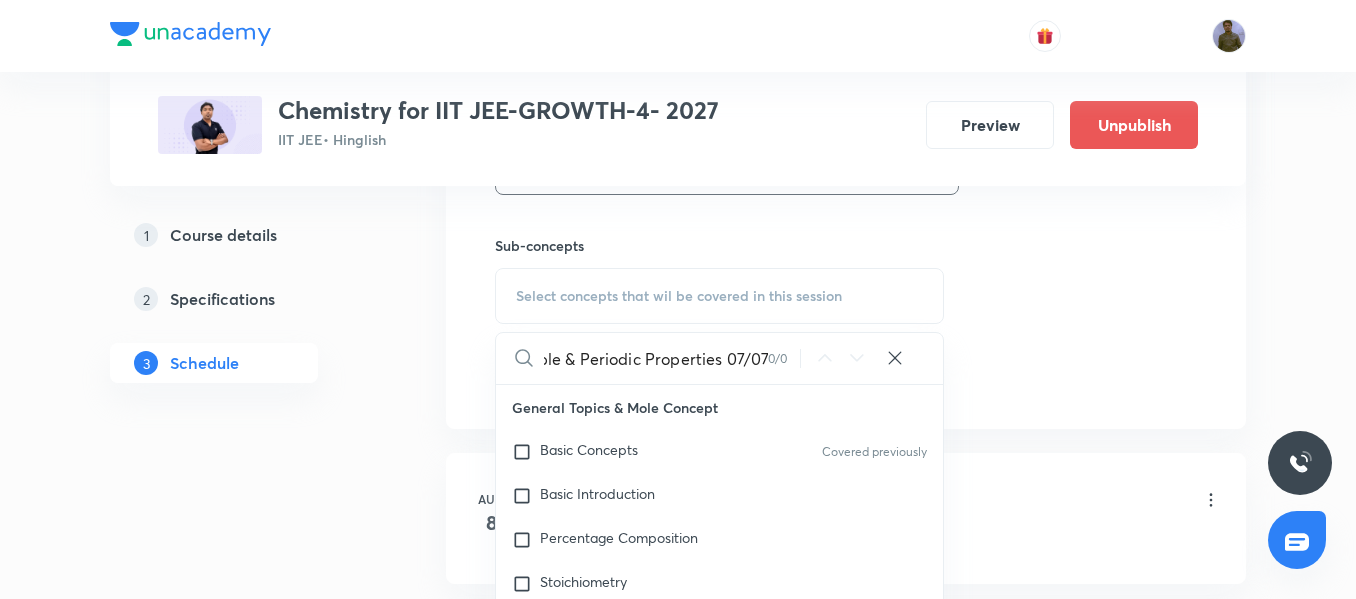 drag, startPoint x: 726, startPoint y: 354, endPoint x: 793, endPoint y: 360, distance: 67.26812 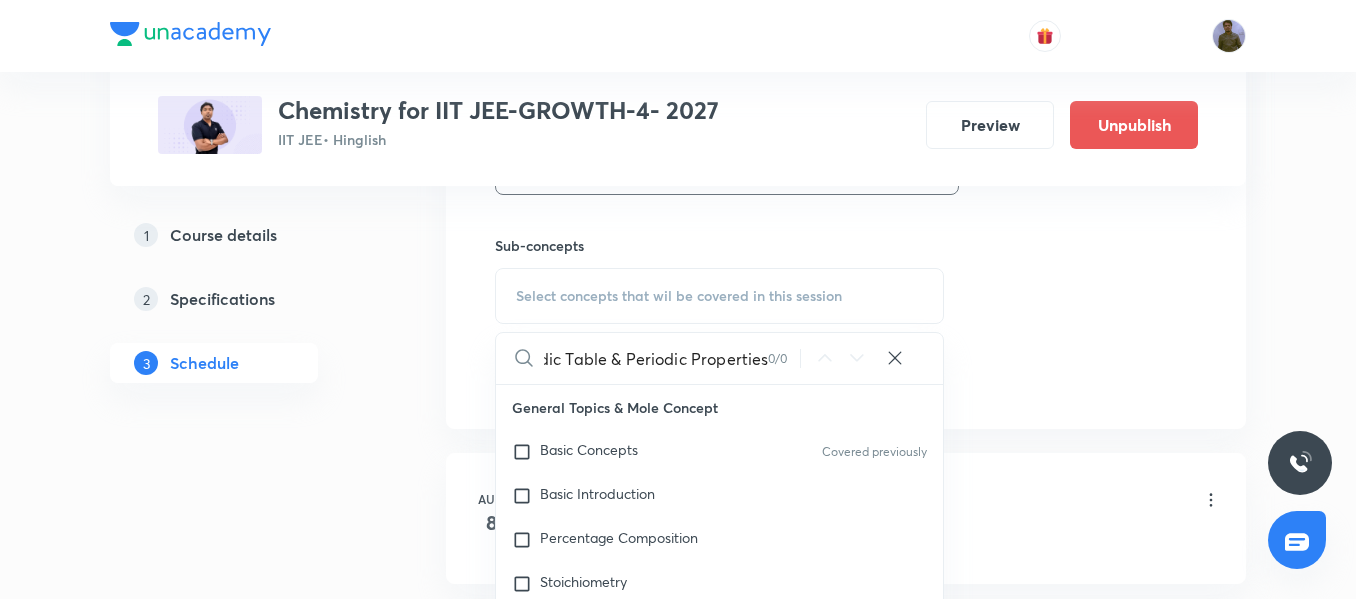 scroll, scrollTop: 0, scrollLeft: 44, axis: horizontal 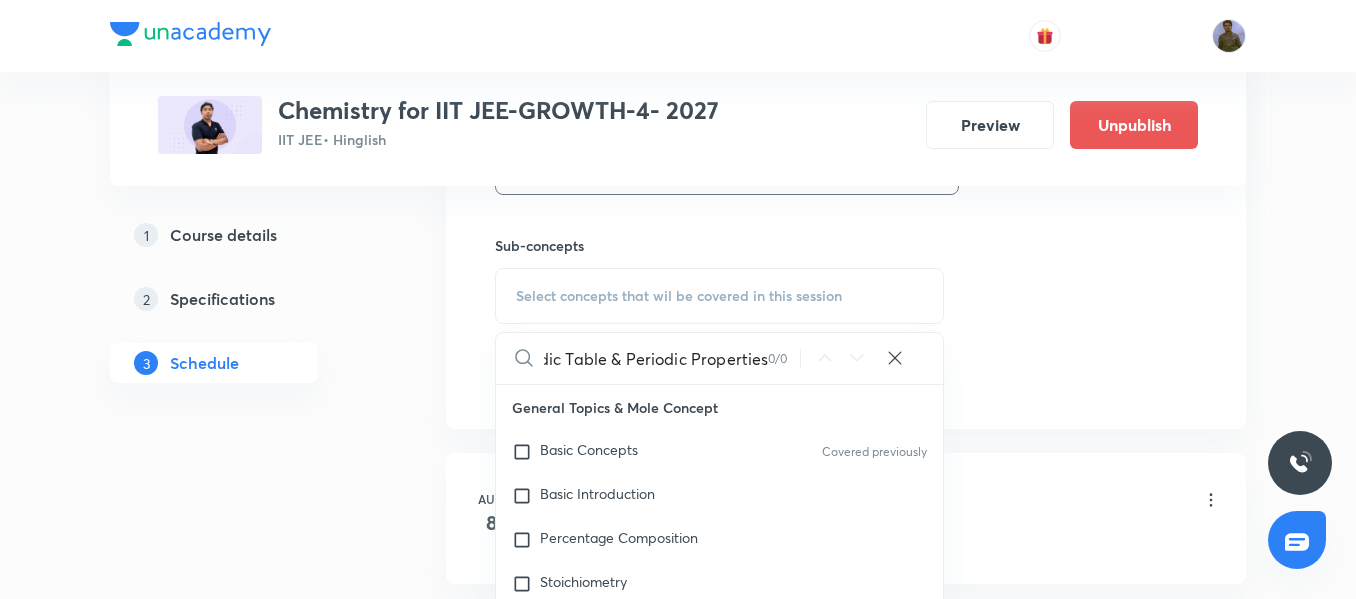 drag, startPoint x: 608, startPoint y: 357, endPoint x: 895, endPoint y: 375, distance: 287.5639 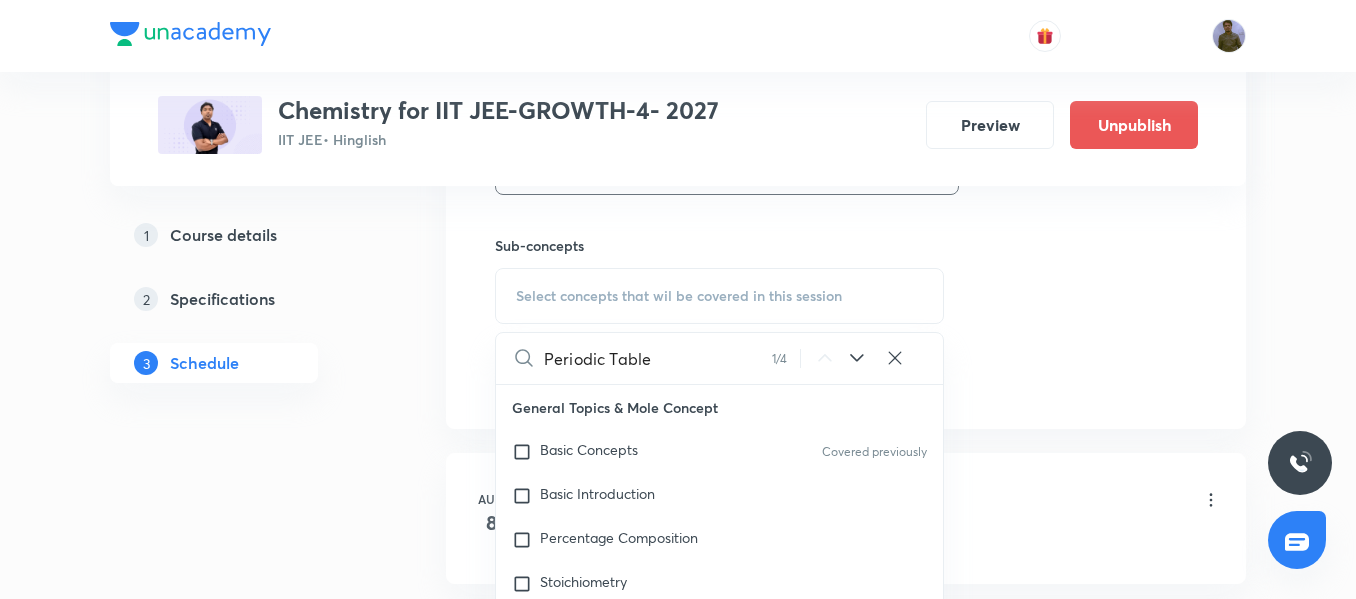 scroll, scrollTop: 0, scrollLeft: 0, axis: both 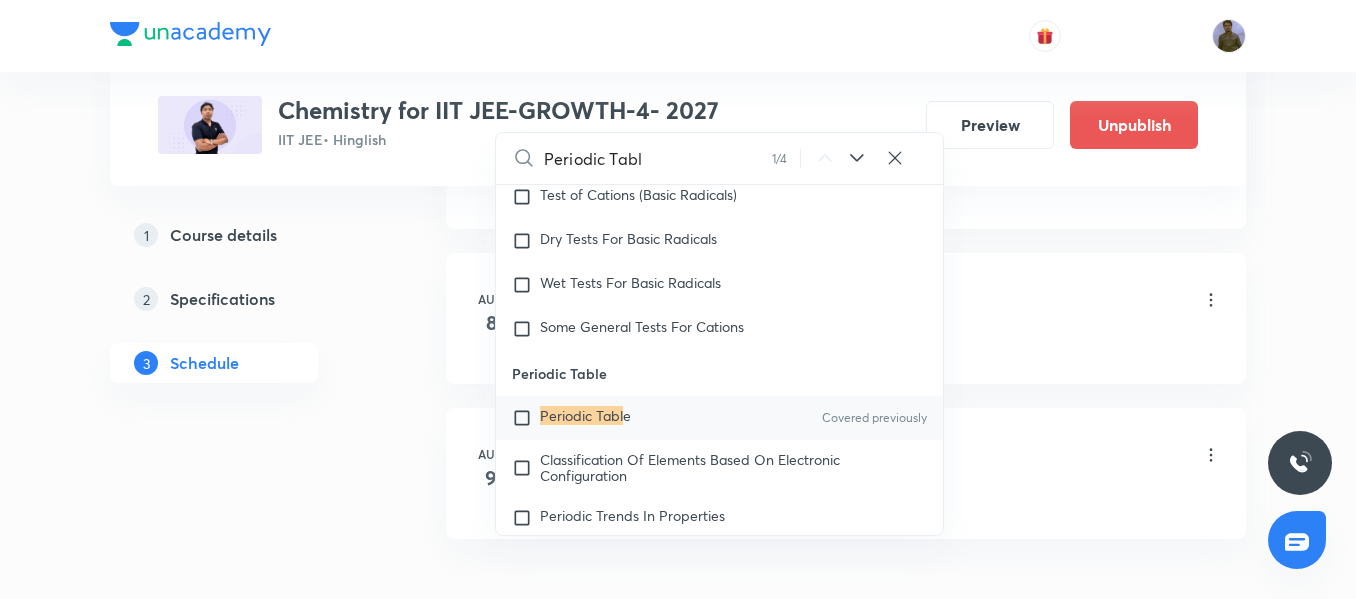 type on "Periodic Tabl" 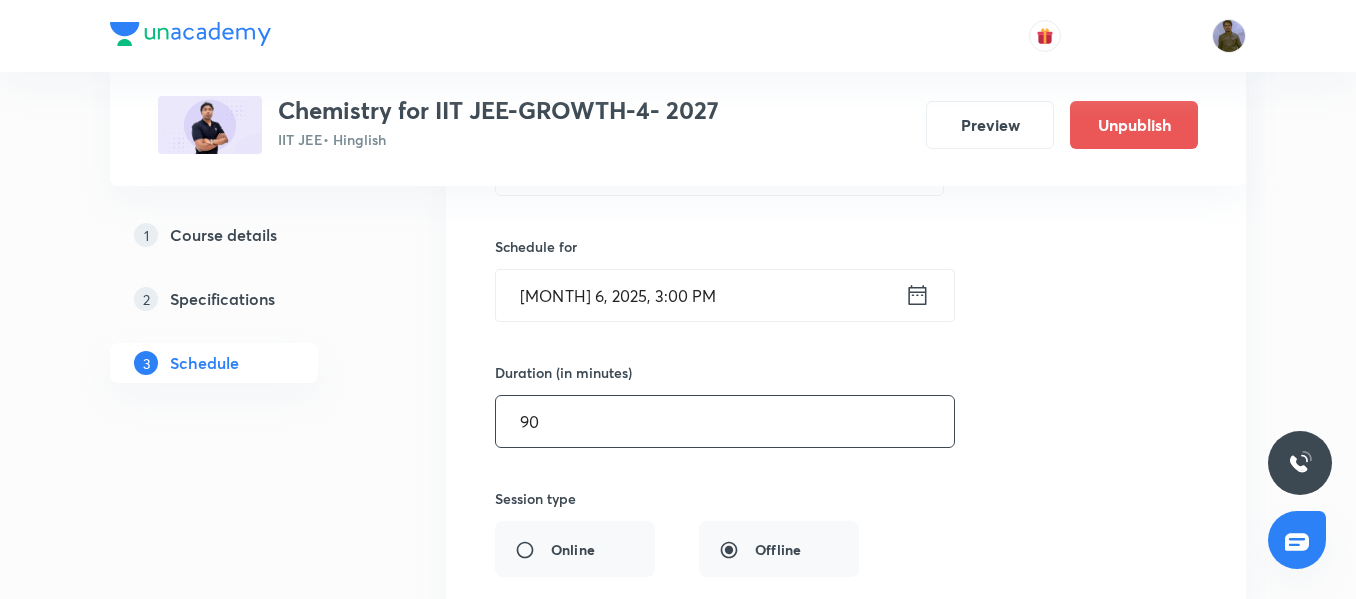 scroll, scrollTop: 6624, scrollLeft: 0, axis: vertical 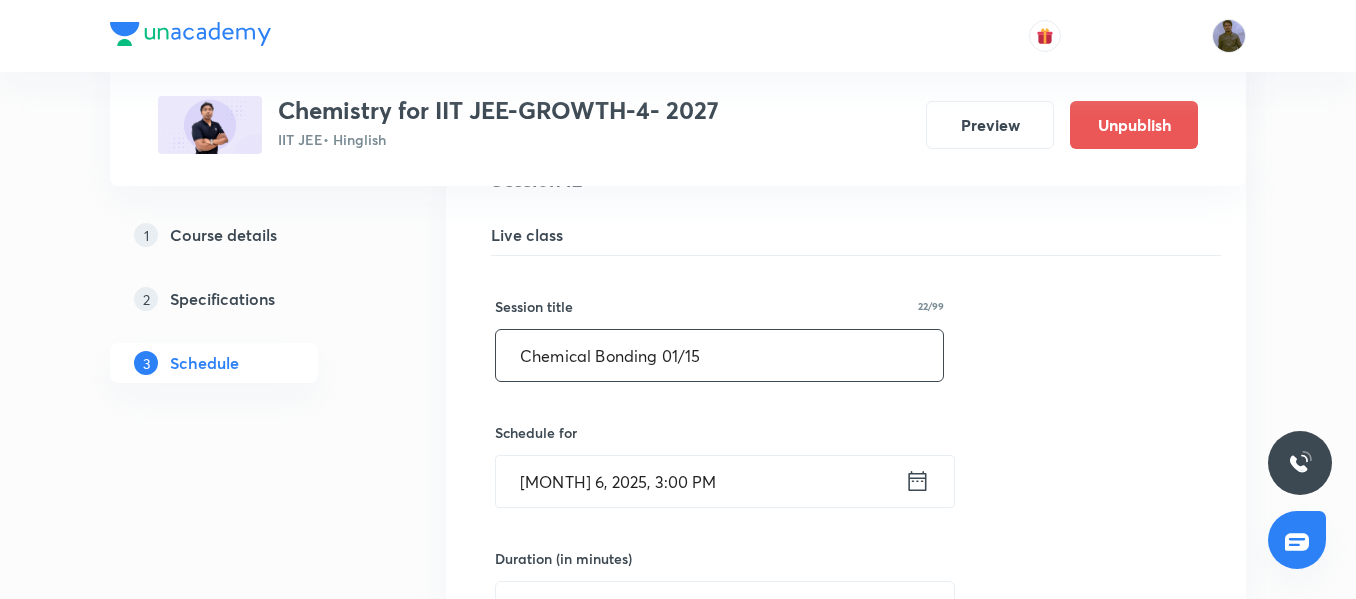 click on "Chemical Bonding 01/15" at bounding box center [719, 355] 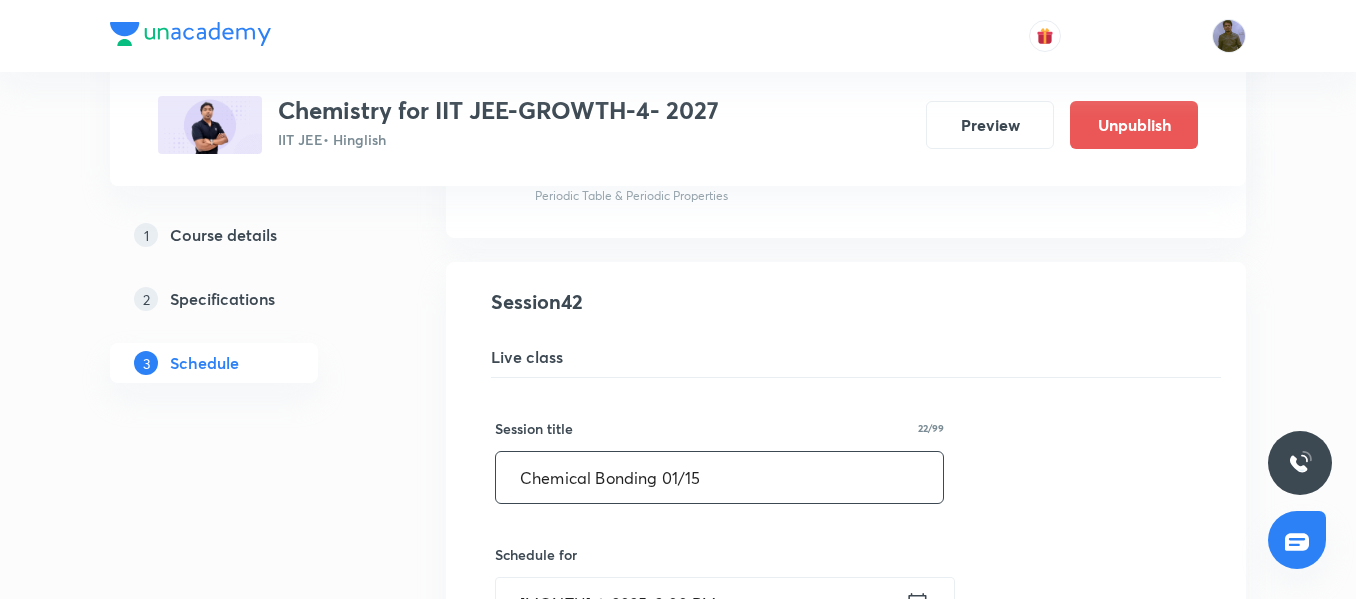 scroll, scrollTop: 6324, scrollLeft: 0, axis: vertical 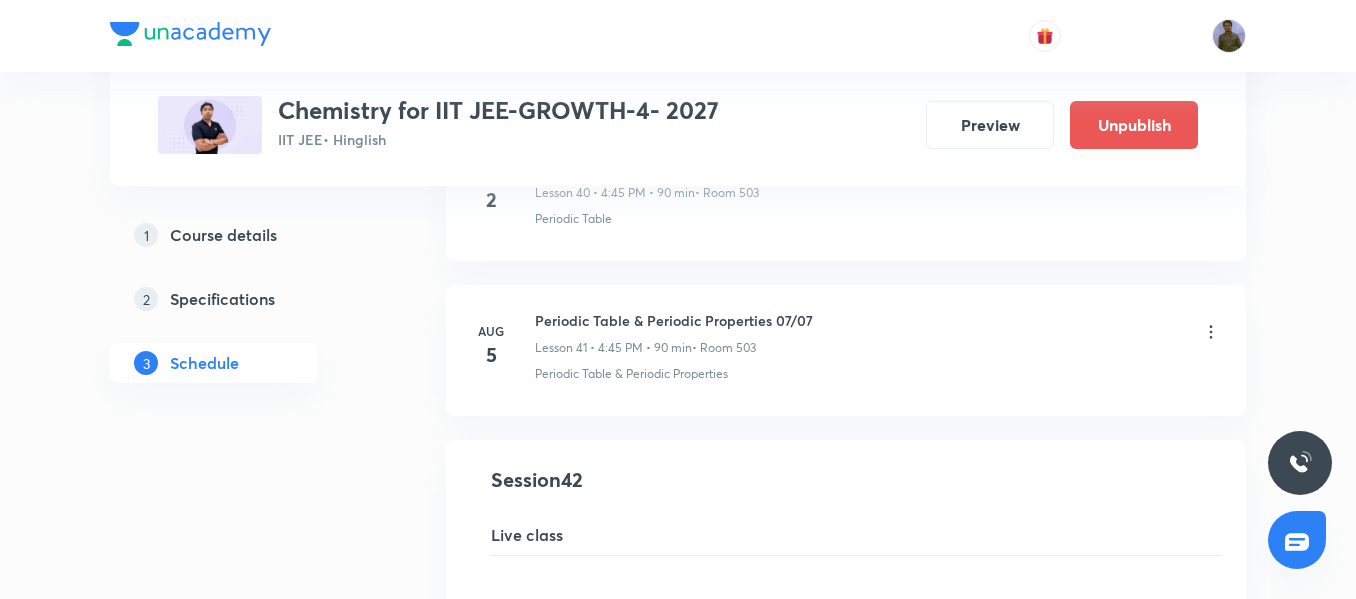 click on "Periodic Table & Periodic Properties 07/07" at bounding box center (674, 320) 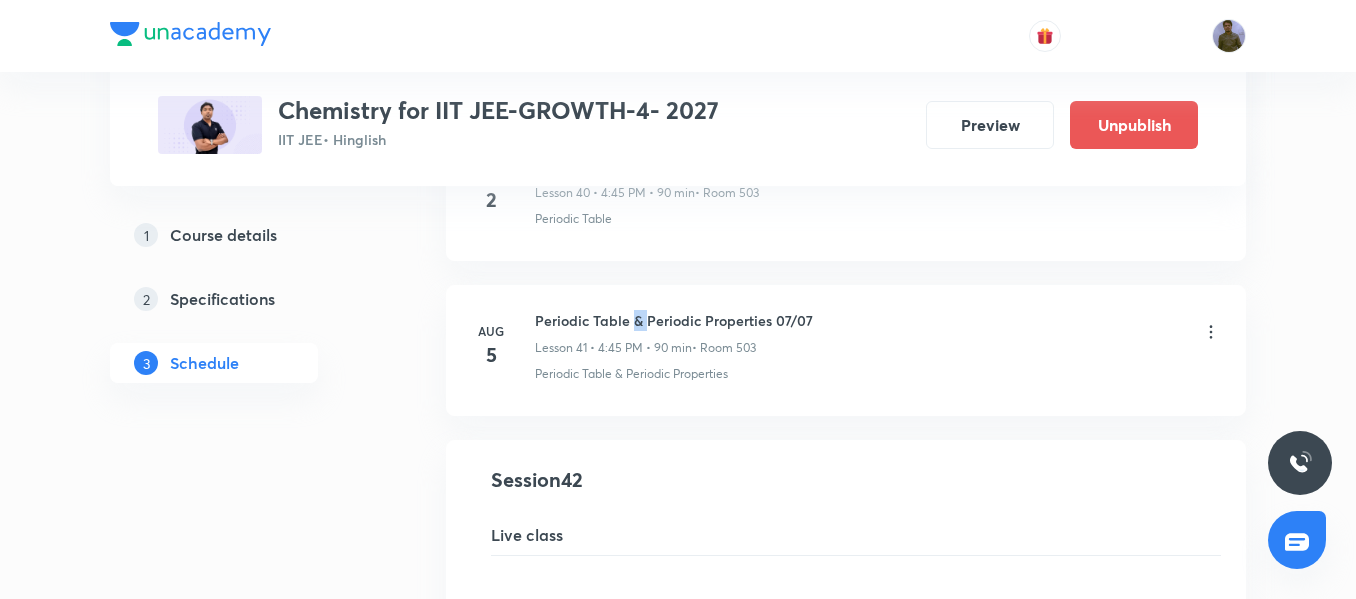 click on "Periodic Table & Periodic Properties 07/07" at bounding box center [674, 320] 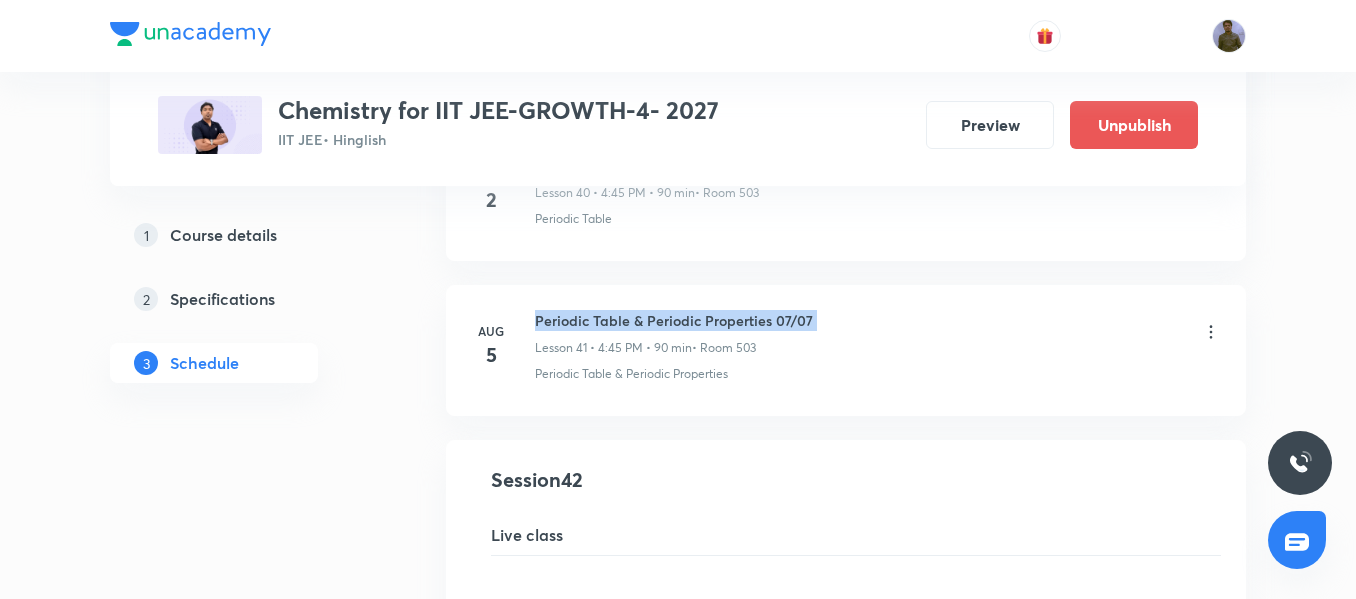 click on "Periodic Table & Periodic Properties 07/07" at bounding box center [674, 320] 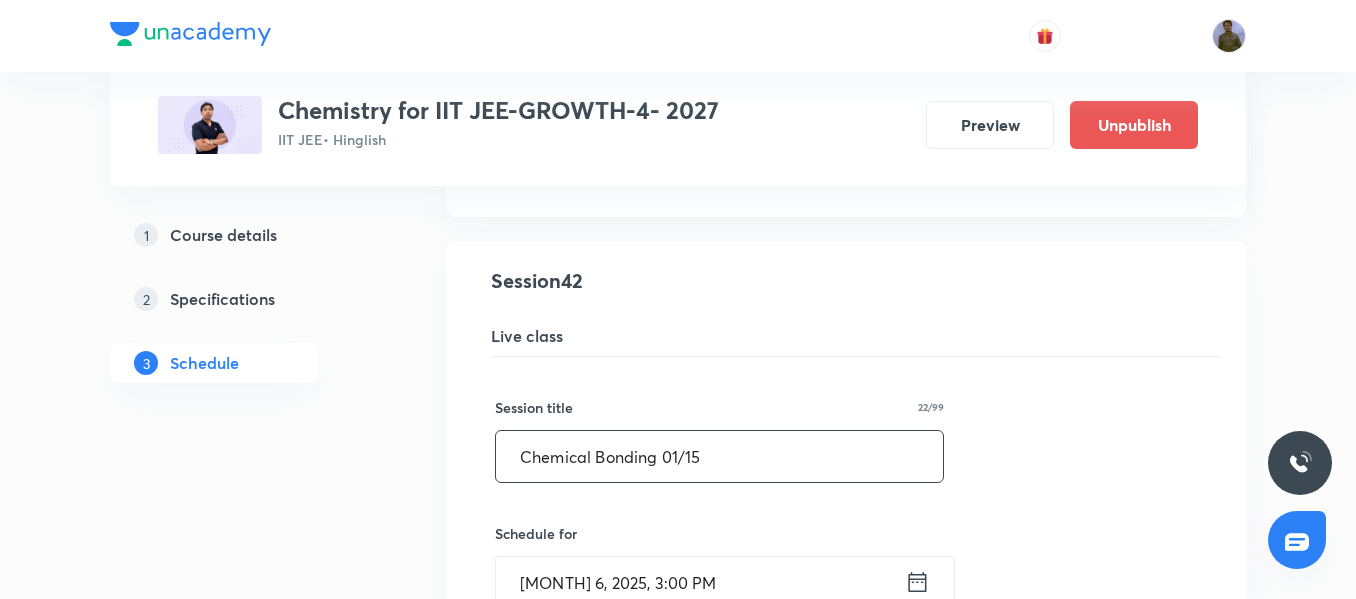 scroll, scrollTop: 6524, scrollLeft: 0, axis: vertical 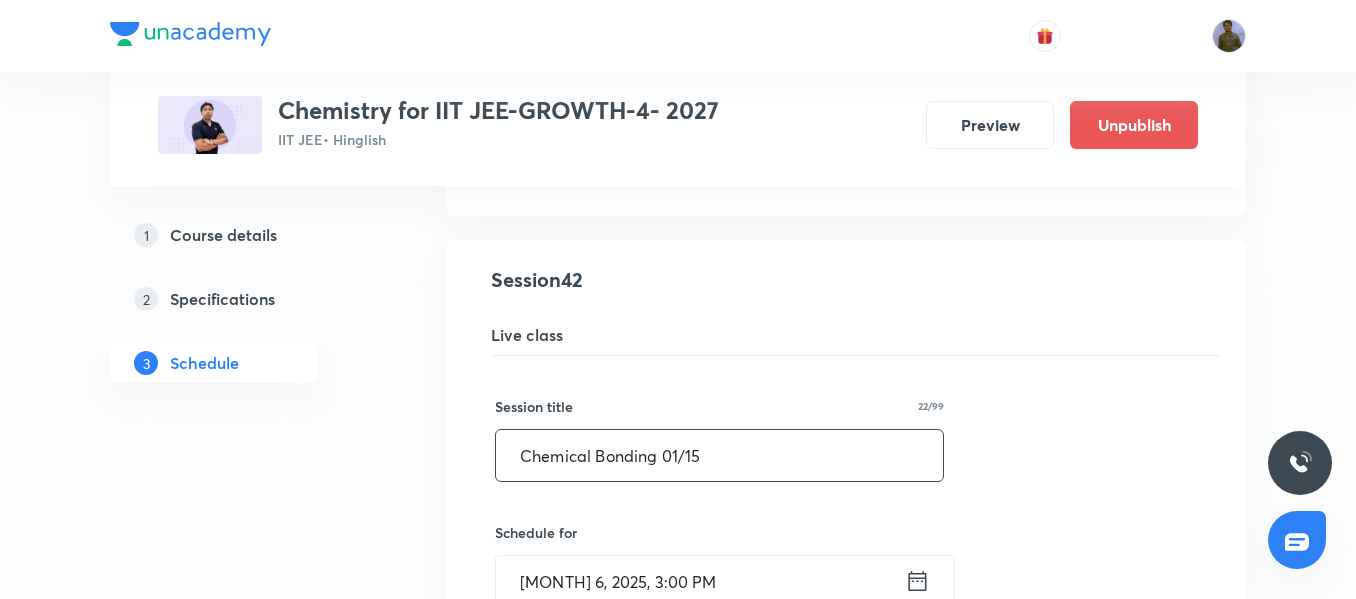 drag, startPoint x: 756, startPoint y: 466, endPoint x: 422, endPoint y: 404, distance: 339.70575 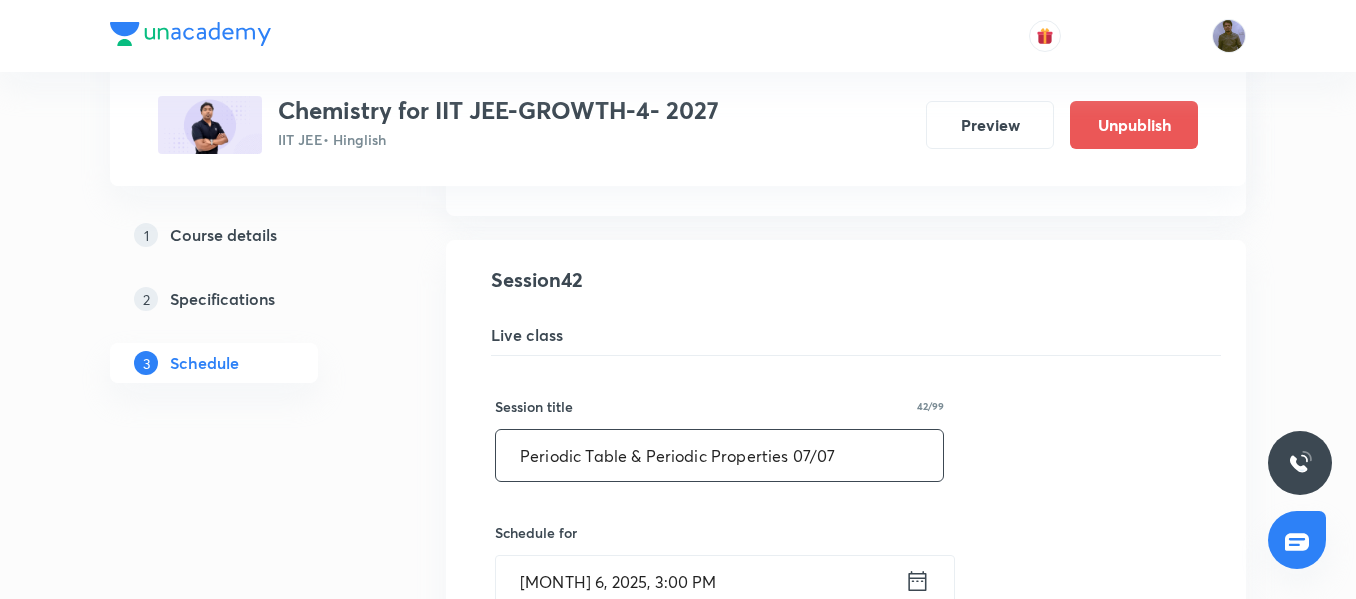 click on "Periodic Table & Periodic Properties 07/07" at bounding box center [719, 455] 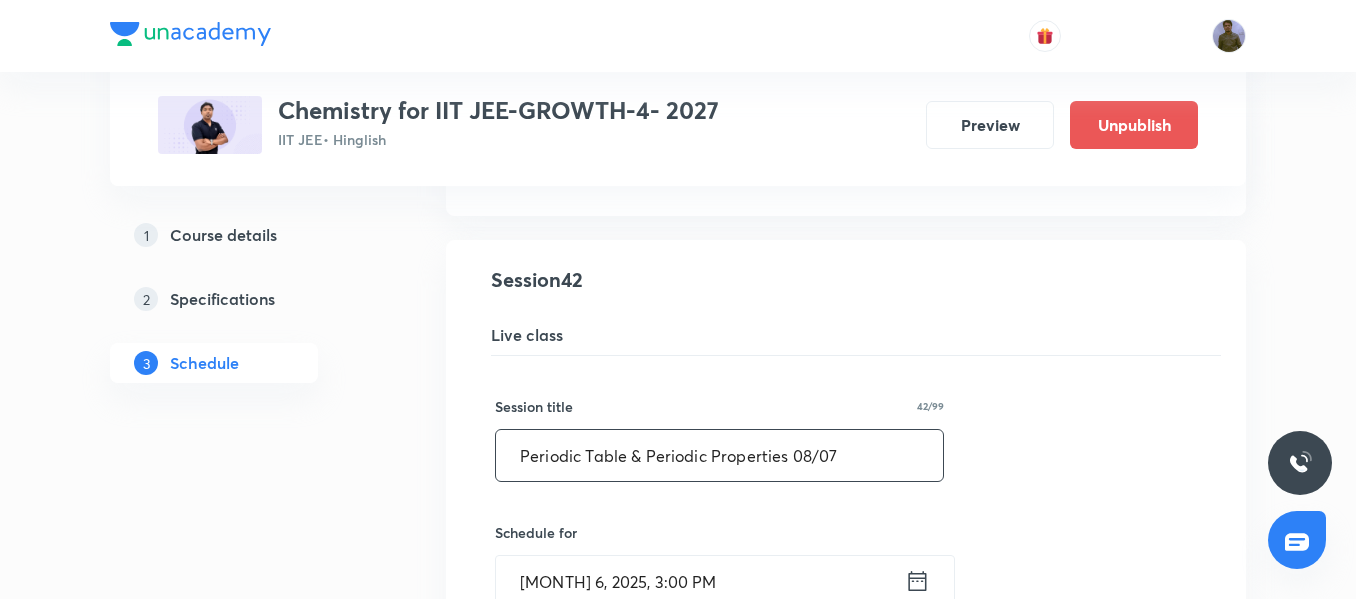 type on "Periodic Table & Periodic Properties 08/07" 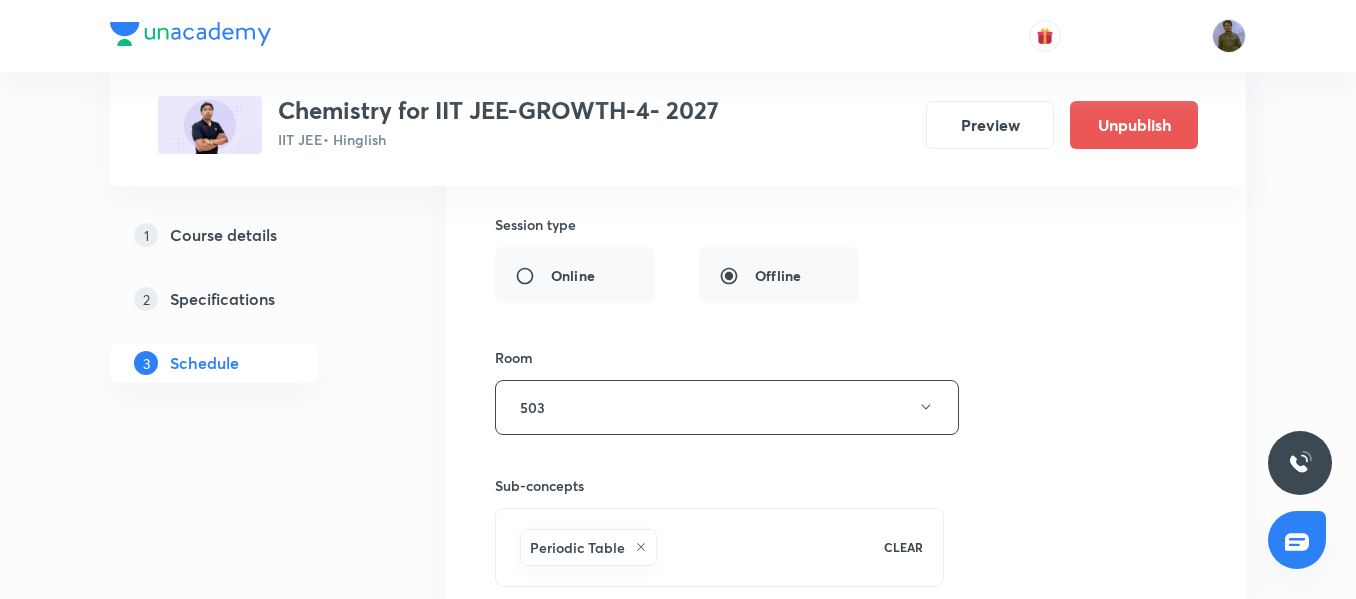scroll, scrollTop: 7224, scrollLeft: 0, axis: vertical 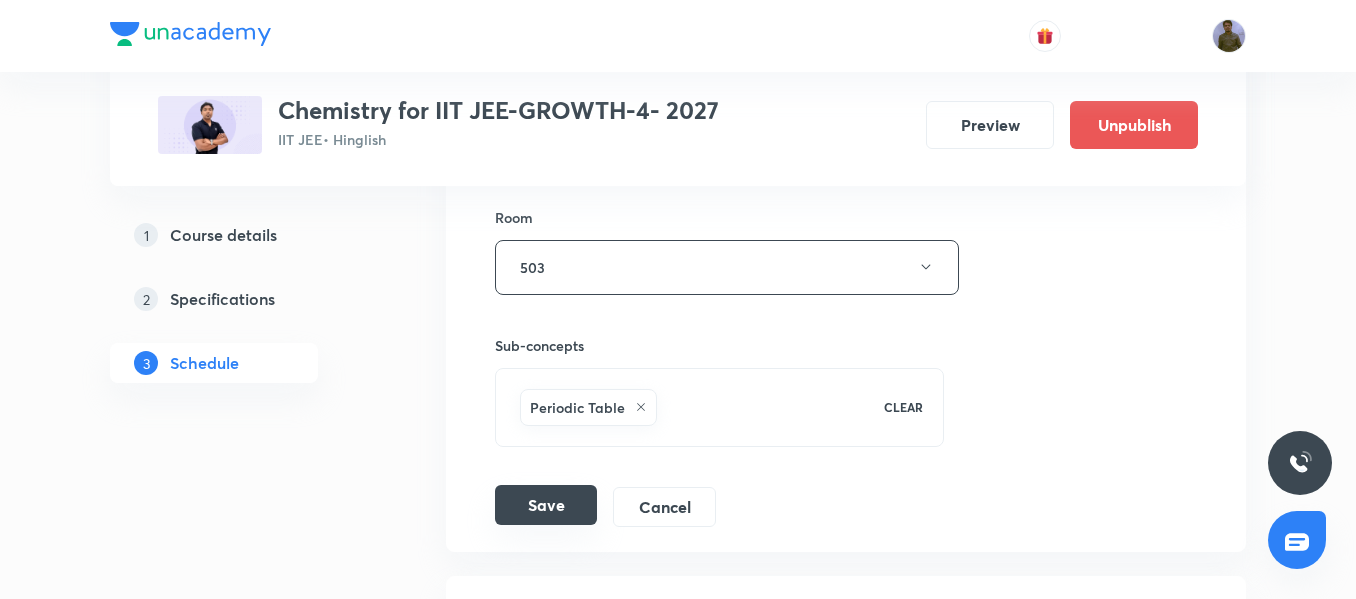 click on "Save" at bounding box center [546, 505] 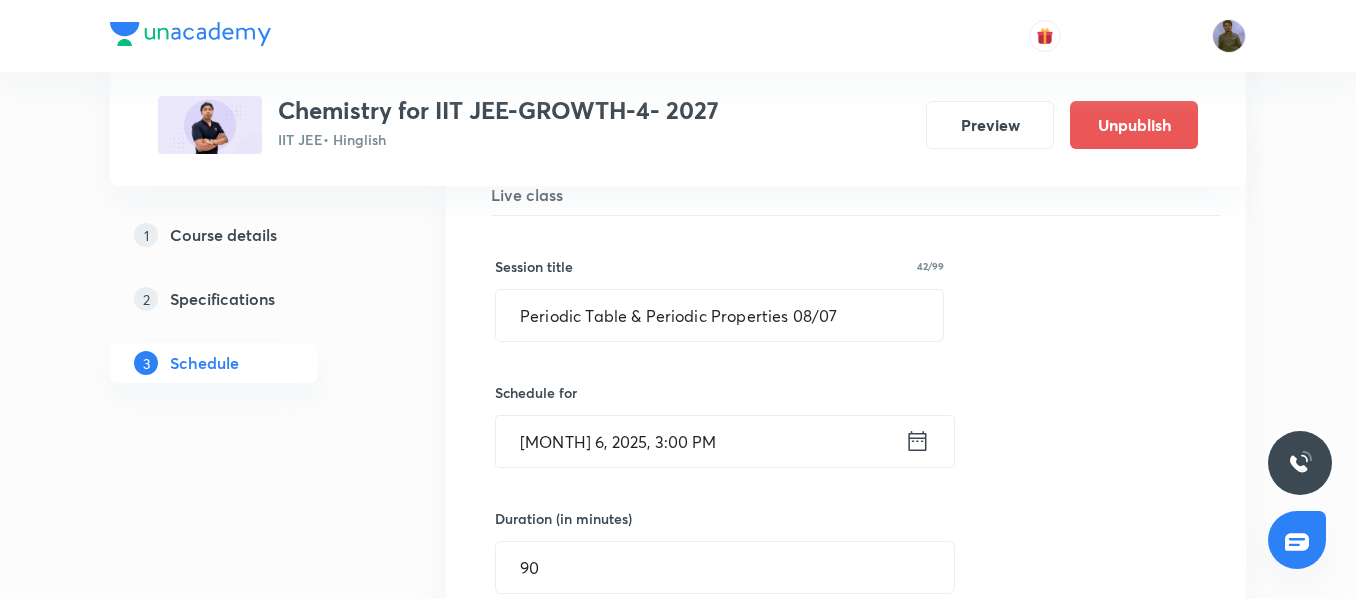 scroll, scrollTop: 6824, scrollLeft: 0, axis: vertical 